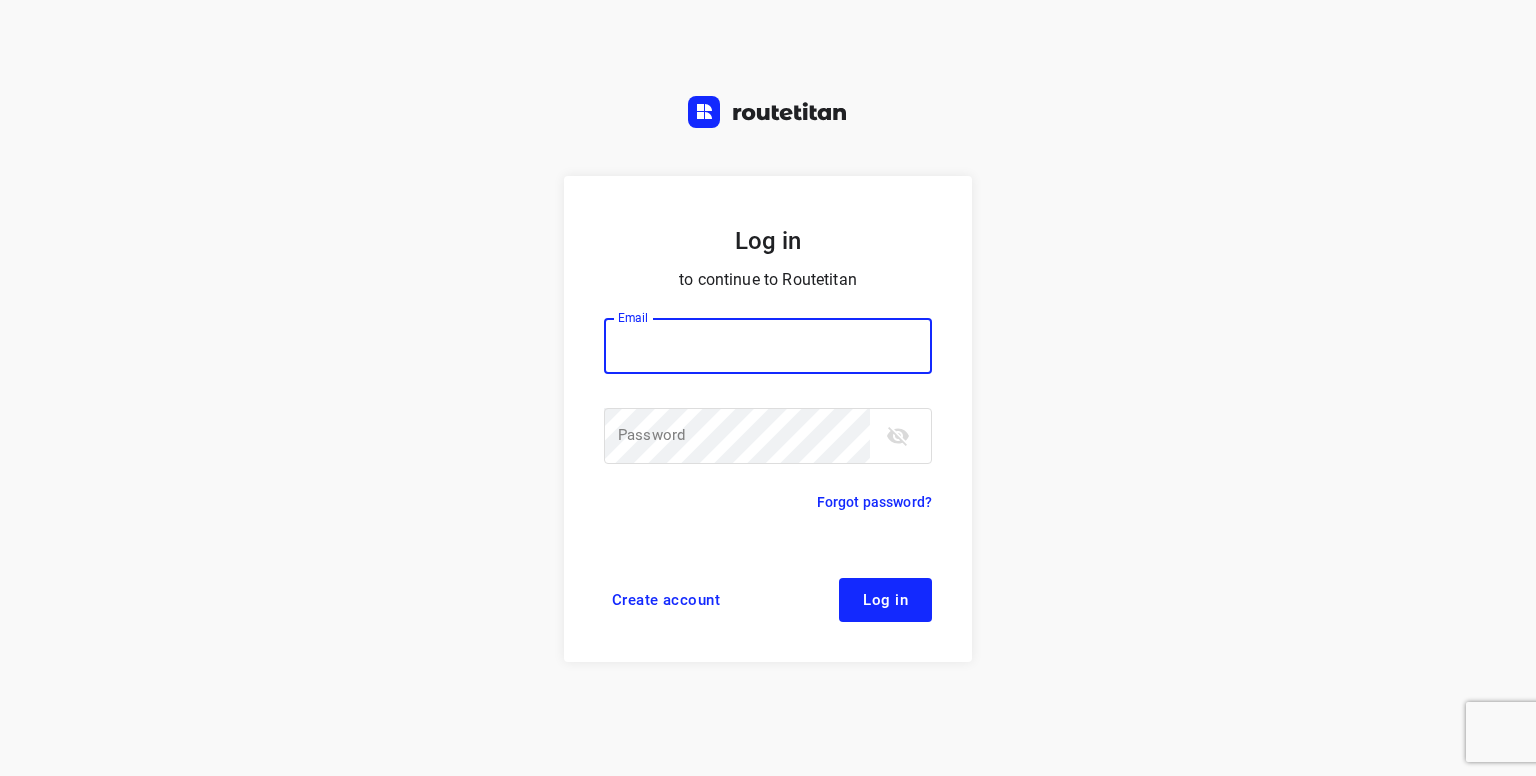 scroll, scrollTop: 0, scrollLeft: 0, axis: both 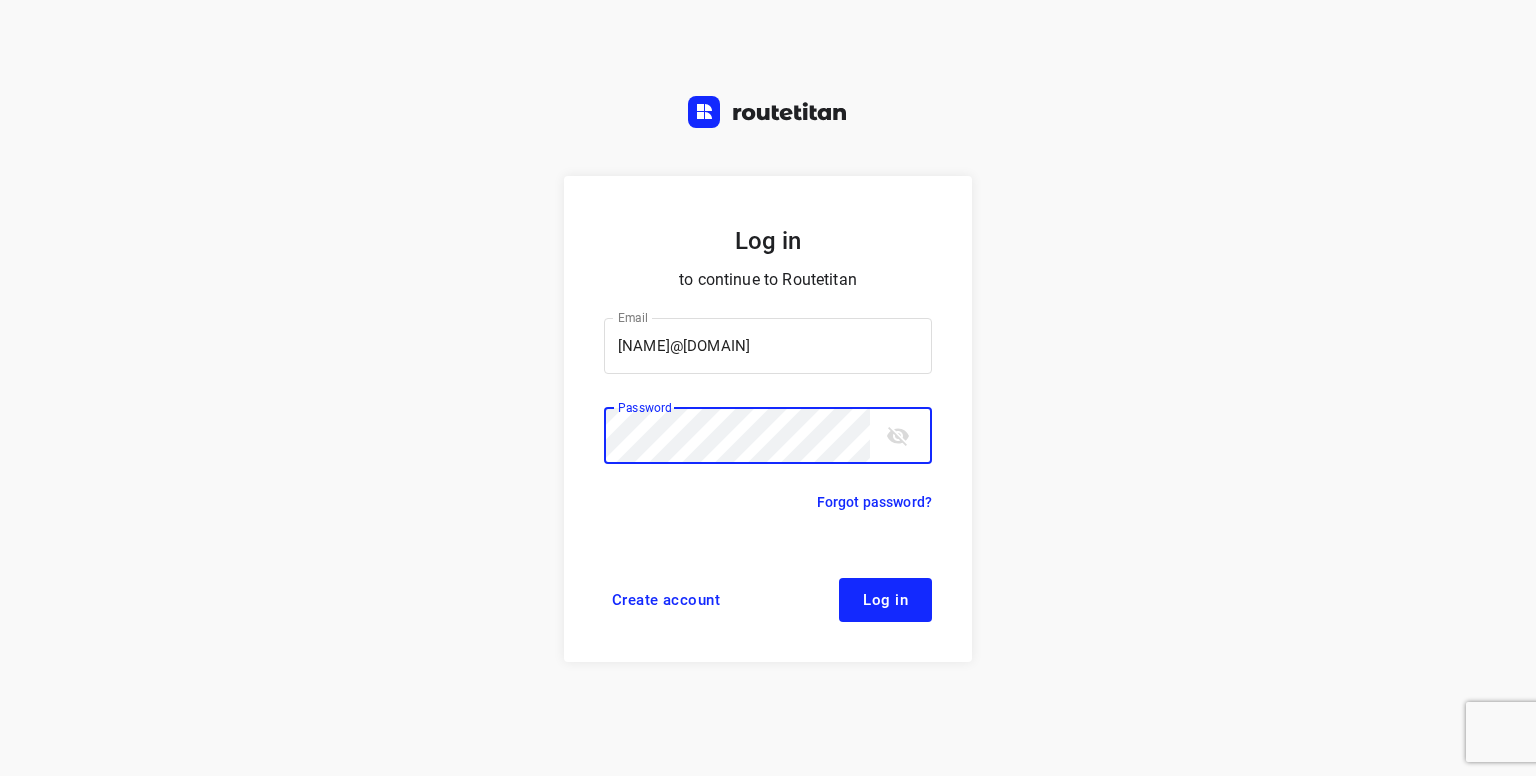 click on "Log in" at bounding box center [885, 600] 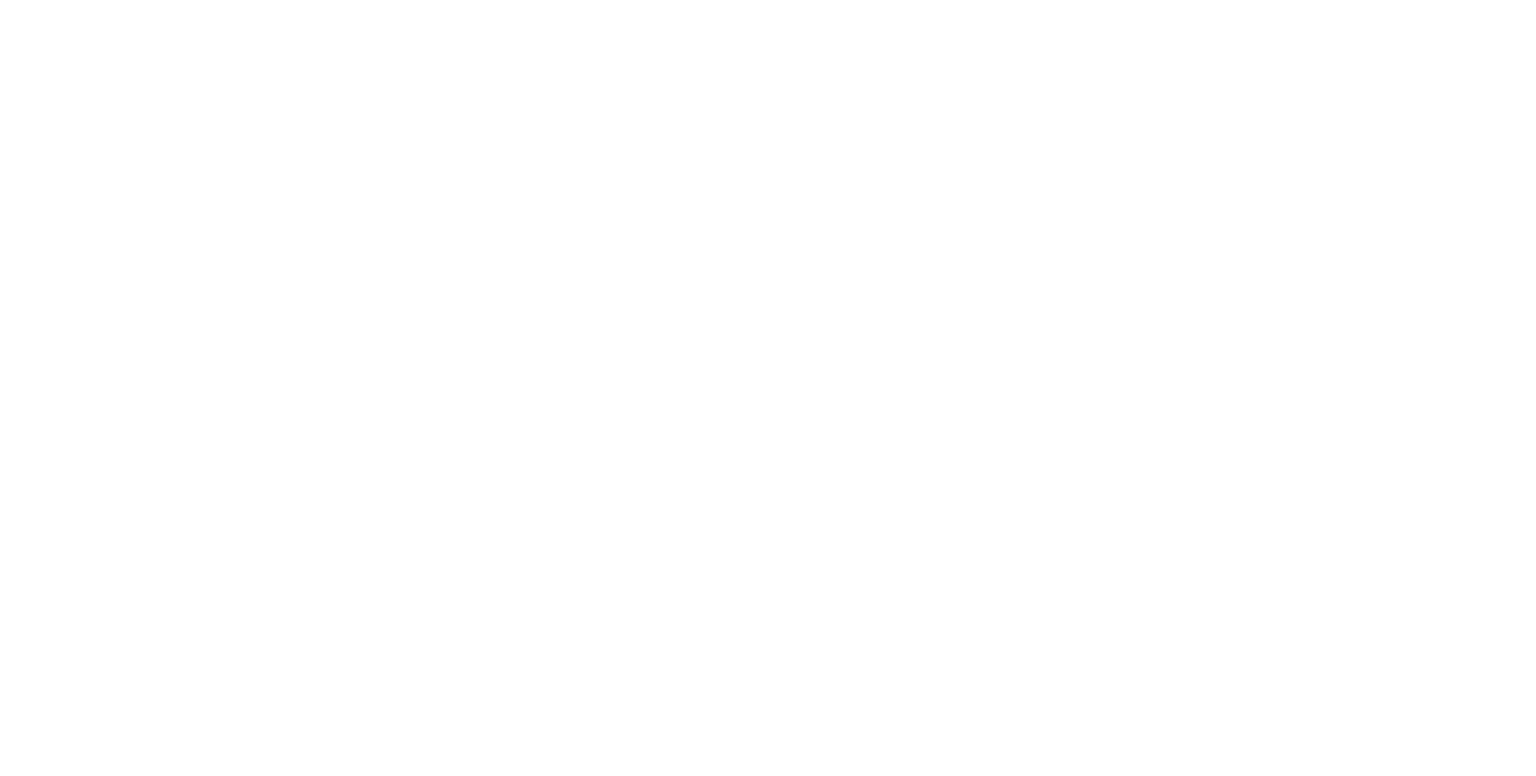 scroll, scrollTop: 0, scrollLeft: 0, axis: both 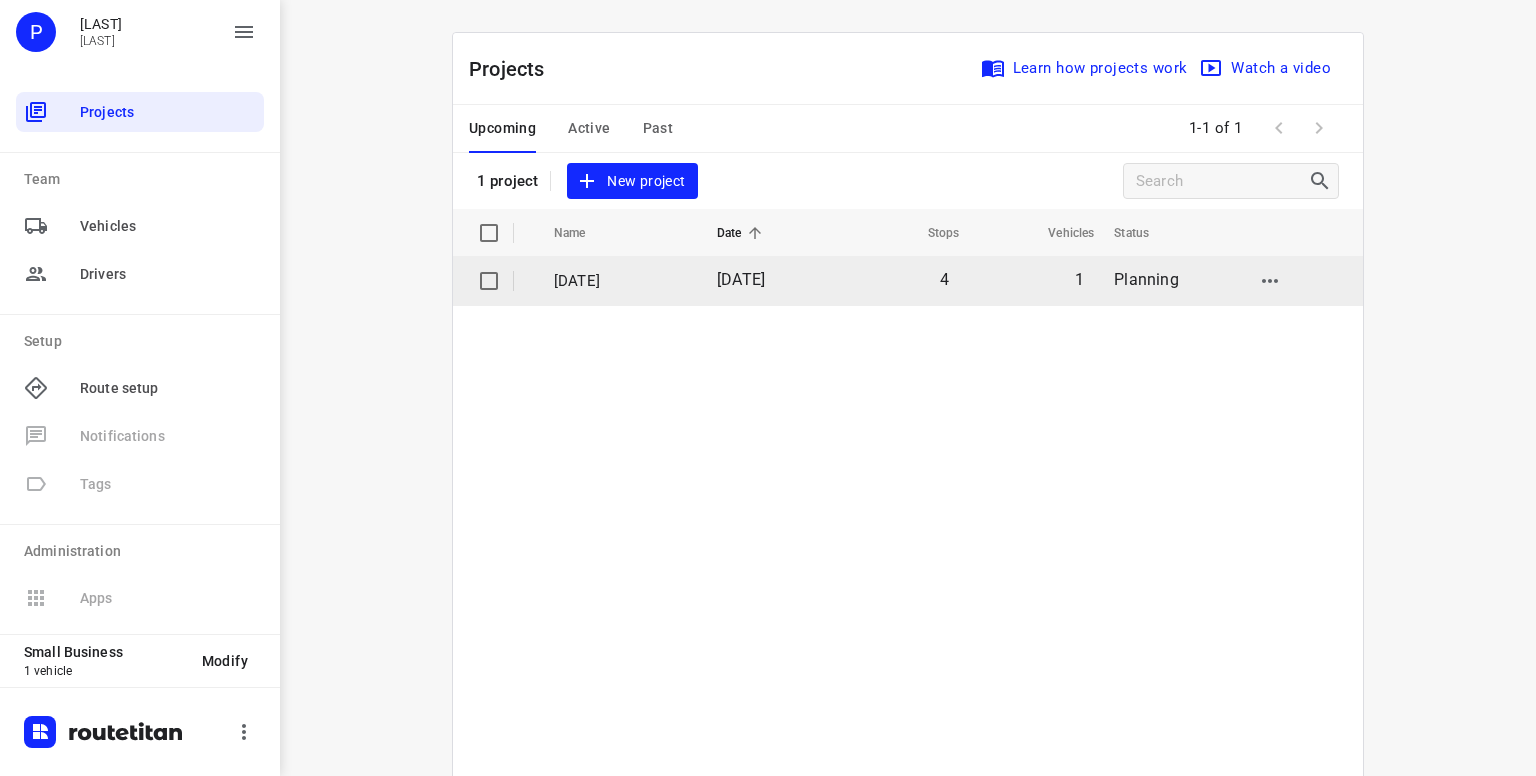click on "[DATE]" at bounding box center (617, 281) 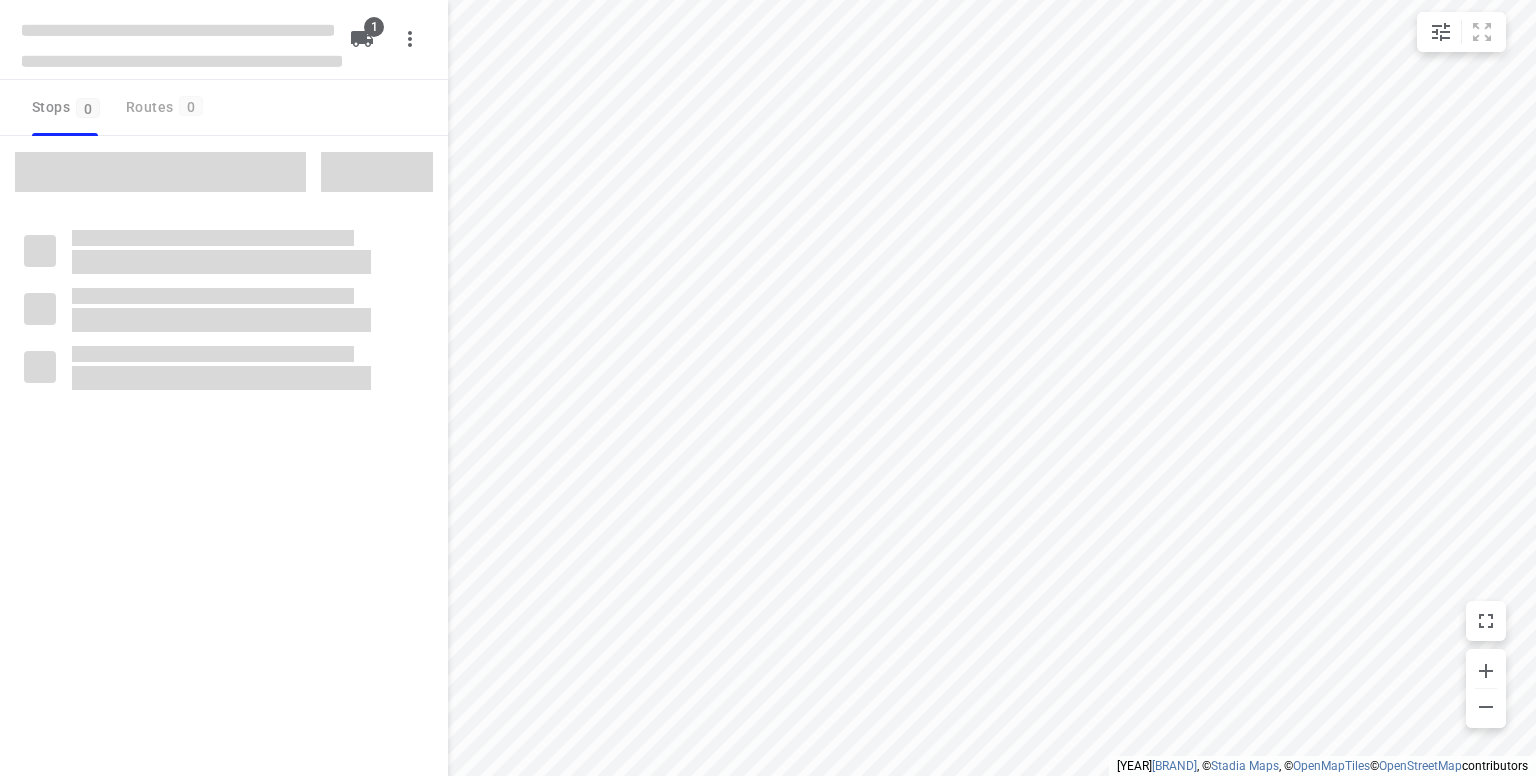 type on "distance" 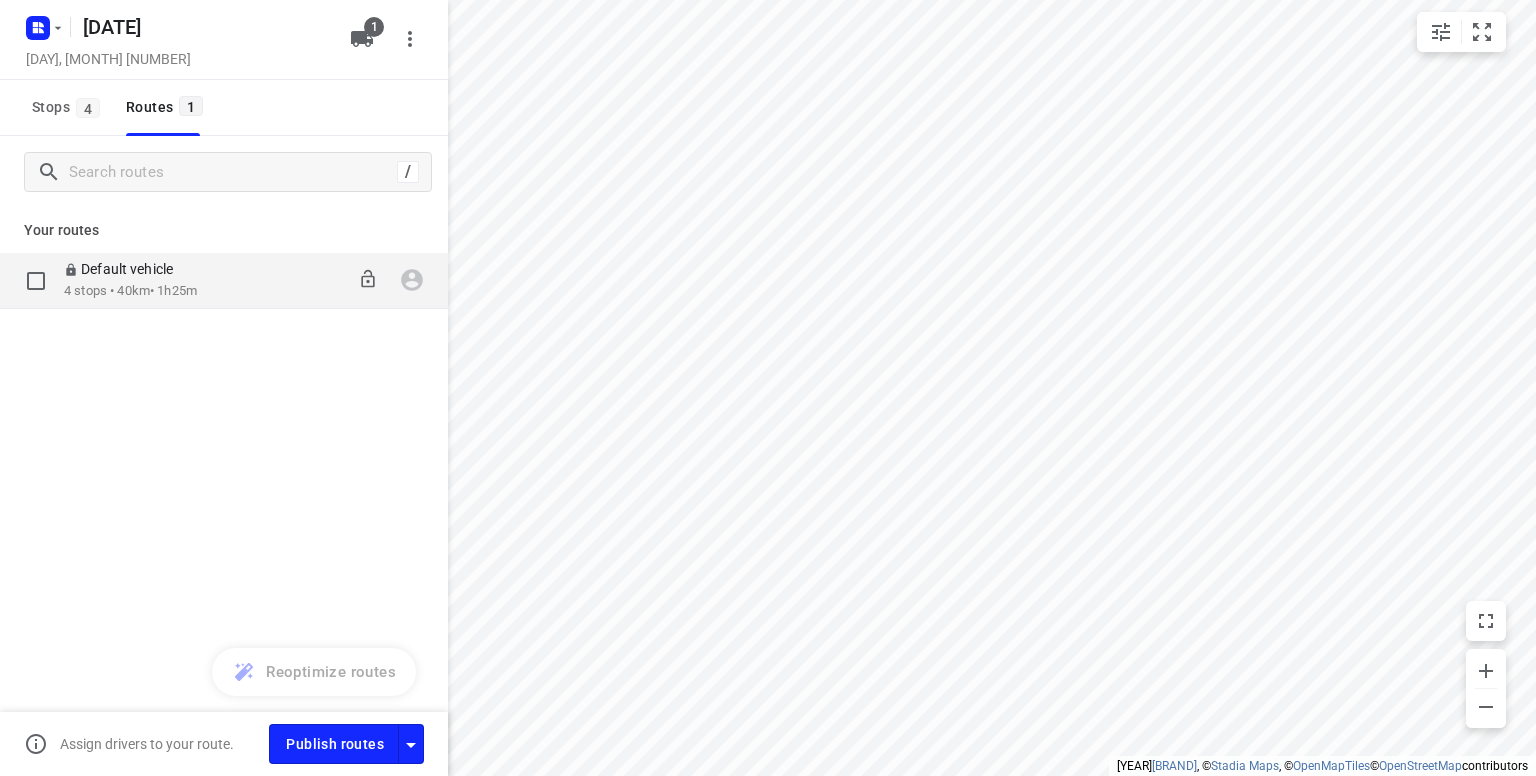 click on "Default vehicle" at bounding box center (124, 269) 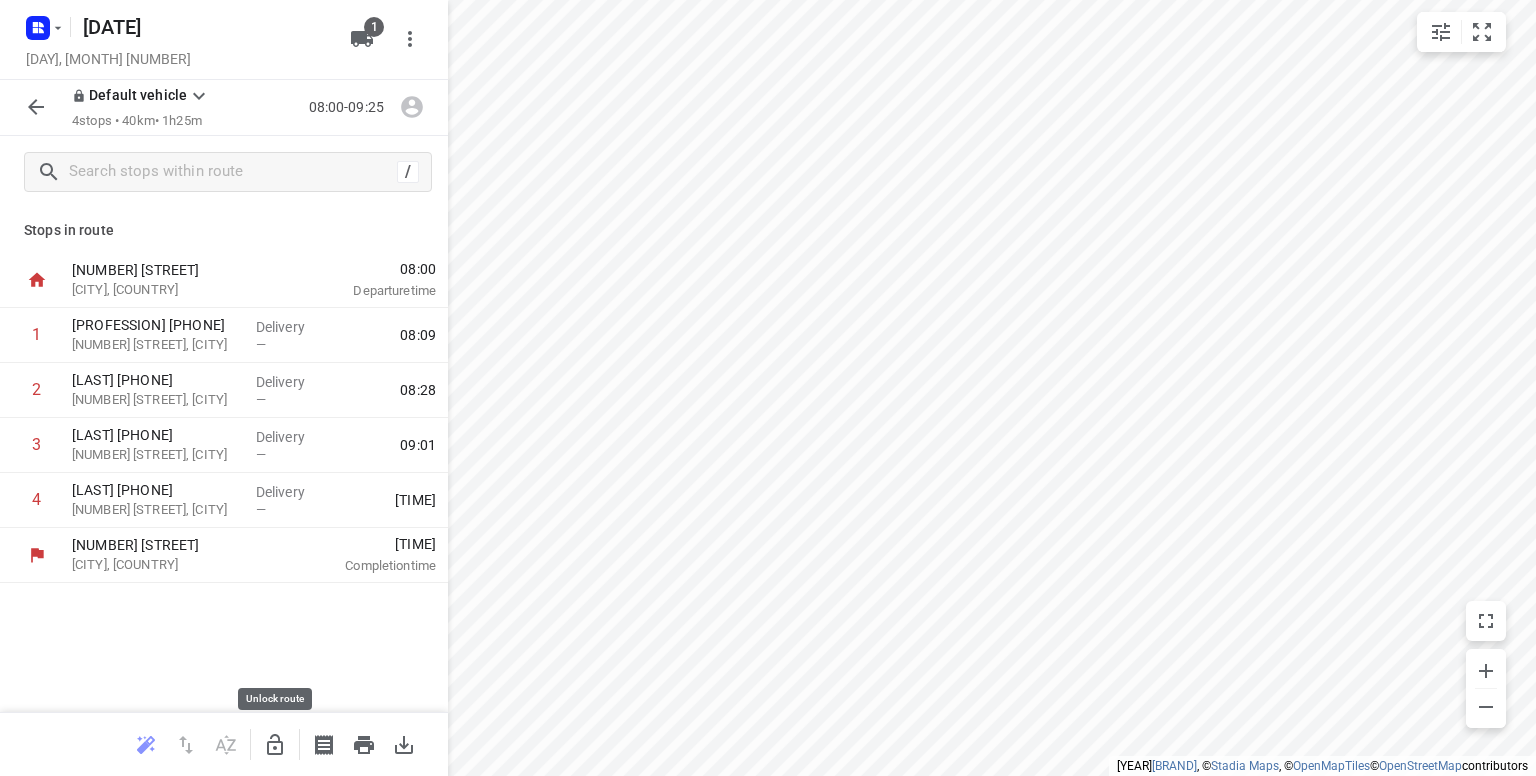 click 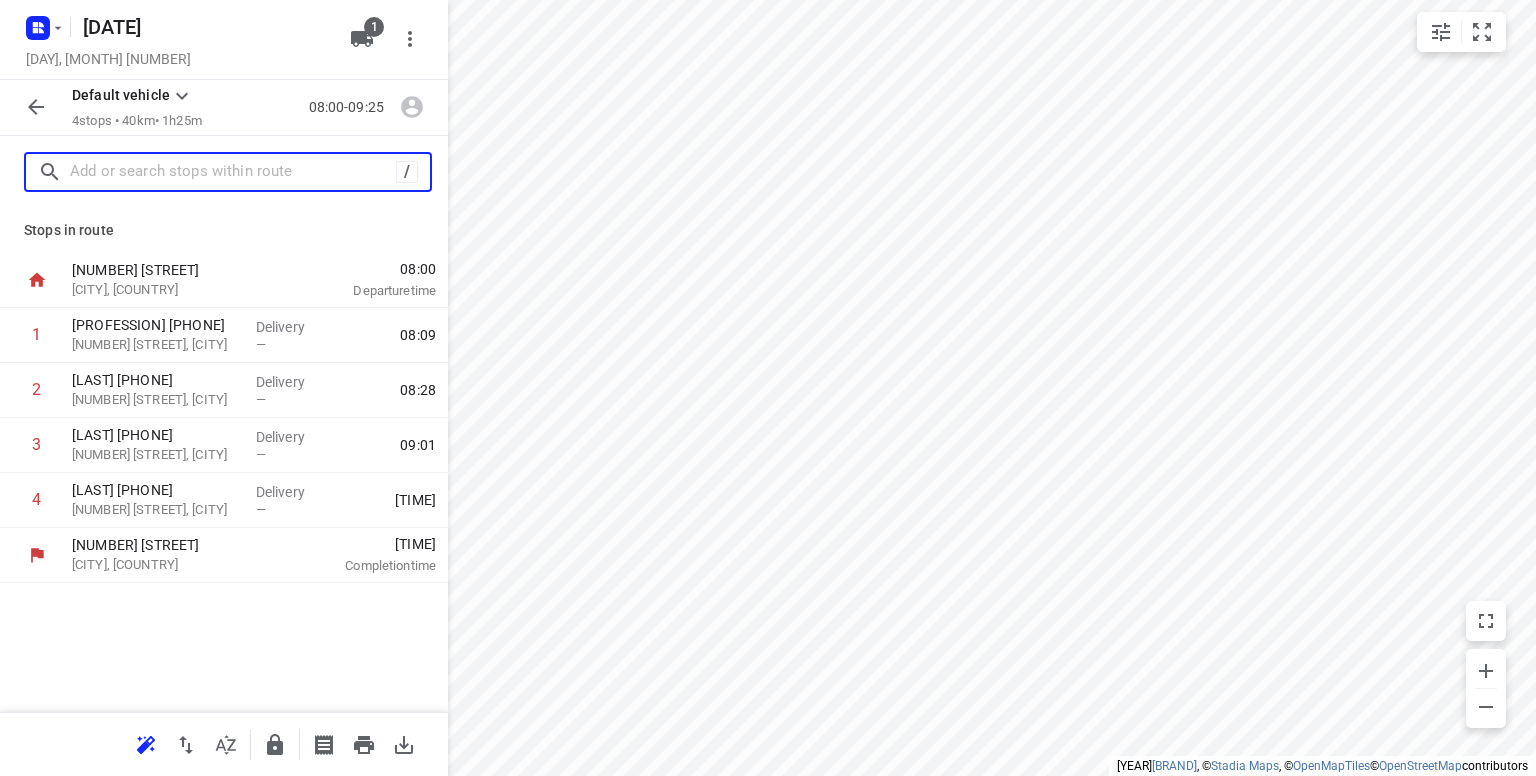 click at bounding box center (233, 172) 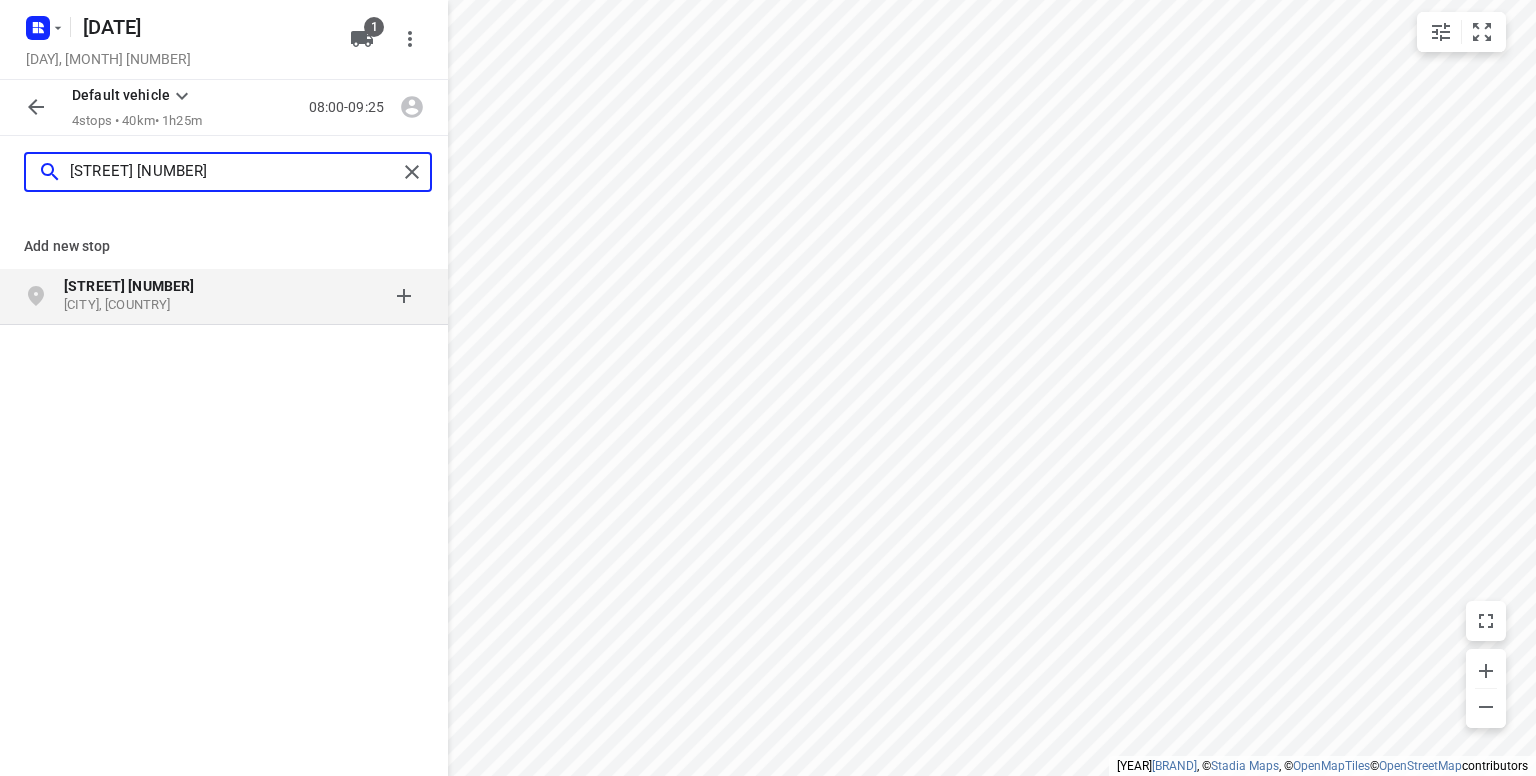 type on "[STREET] [NUMBER]" 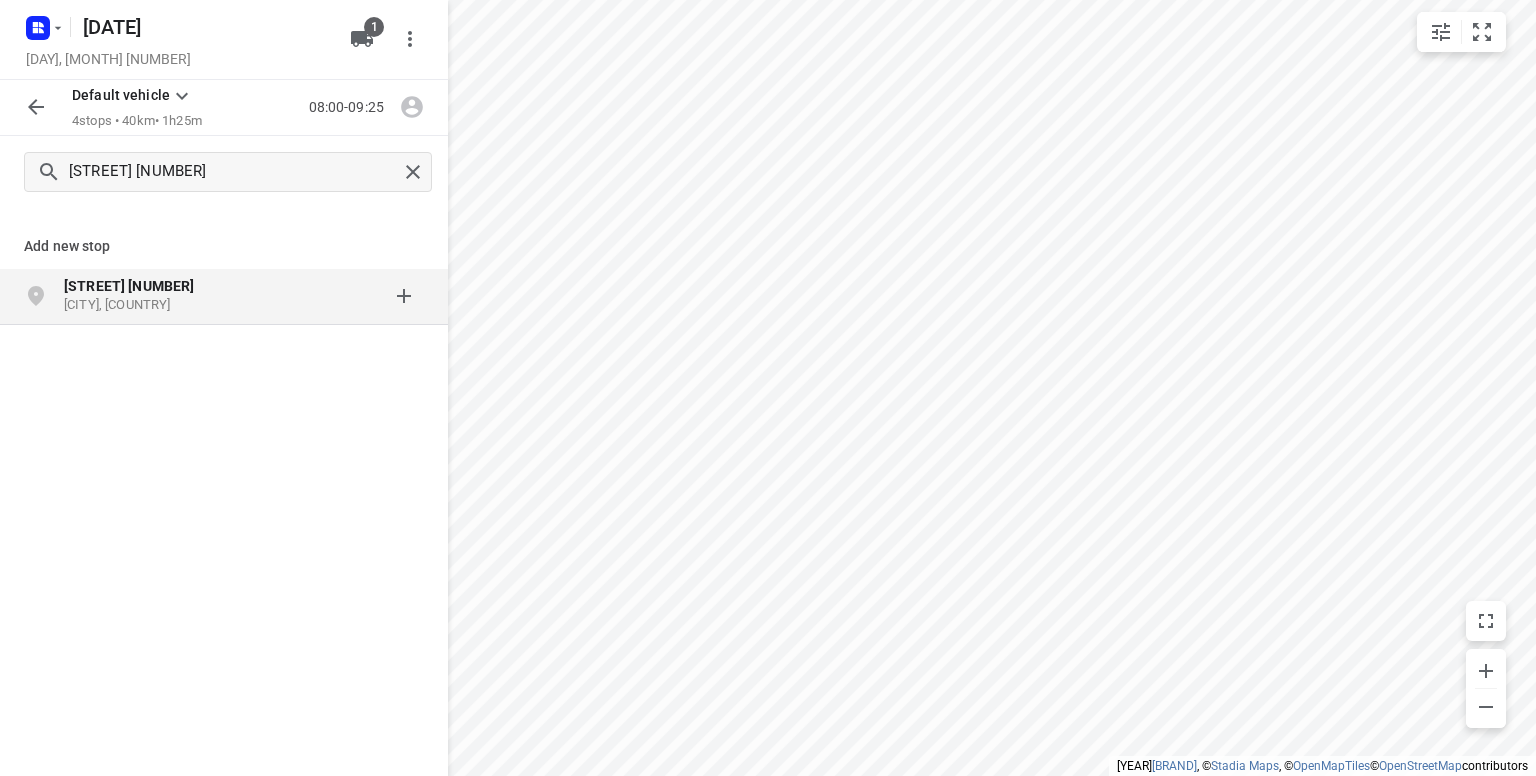 click on "[STREET] [NUMBER]" 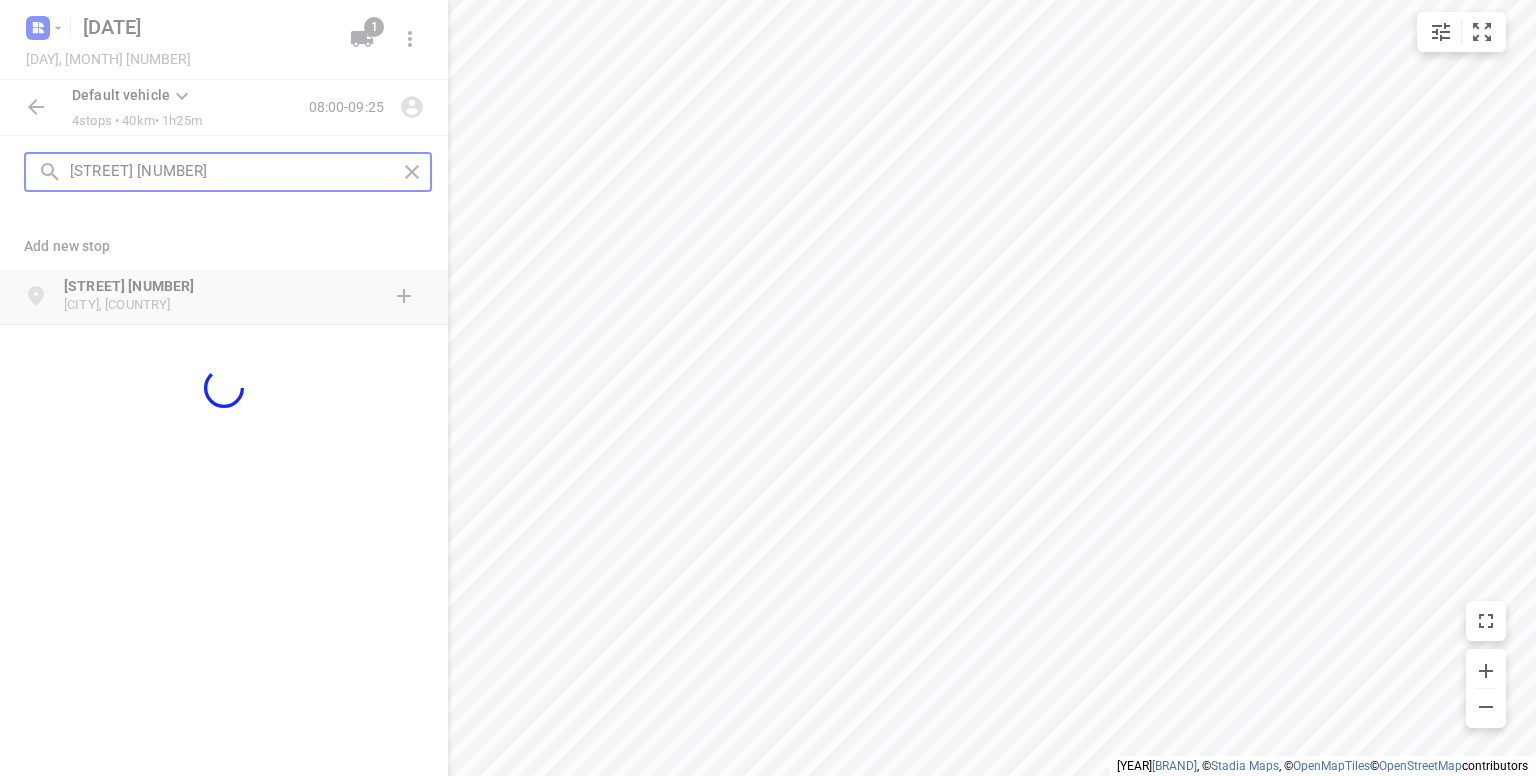 type 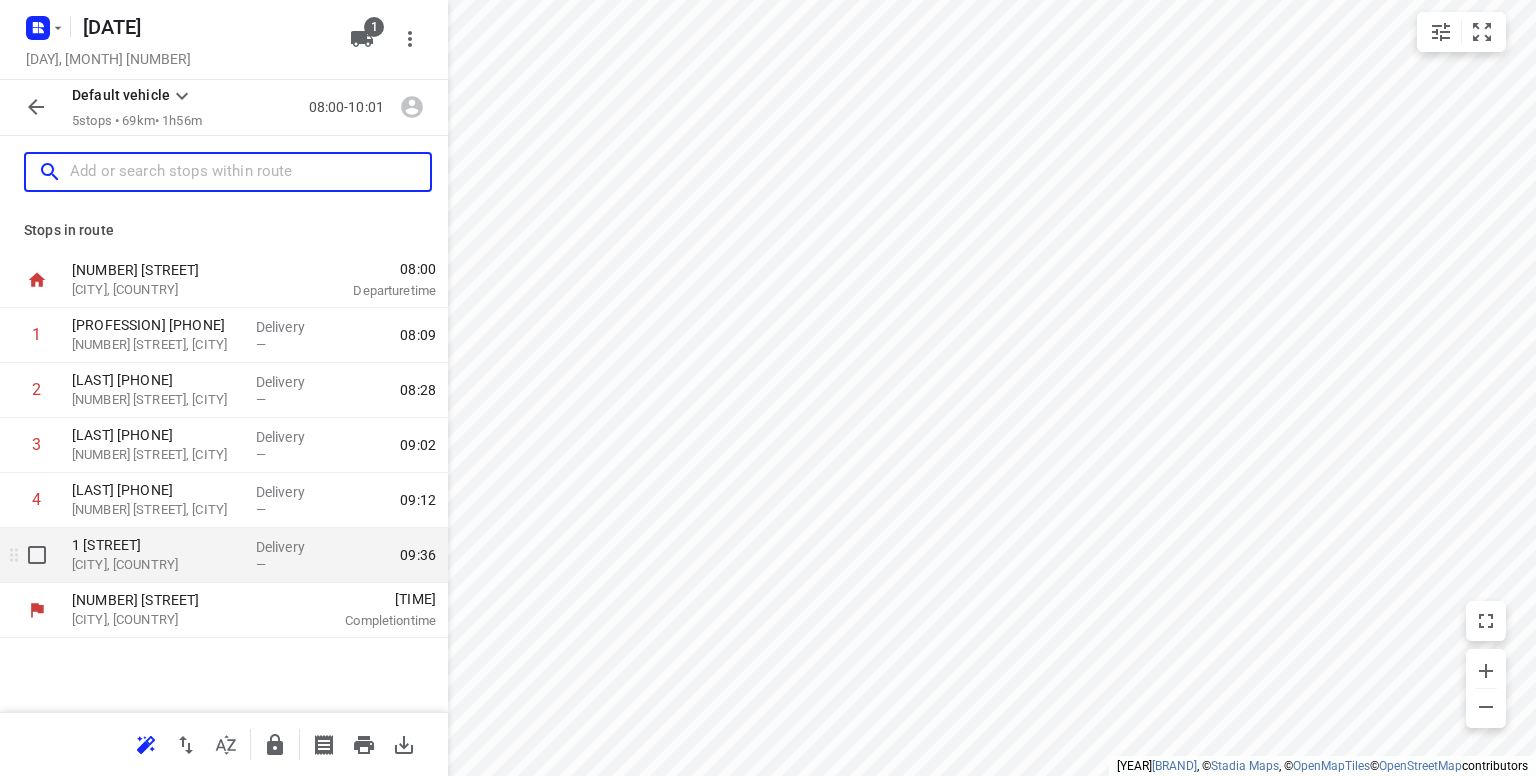 click on "[CITY], [COUNTRY]" at bounding box center [156, 565] 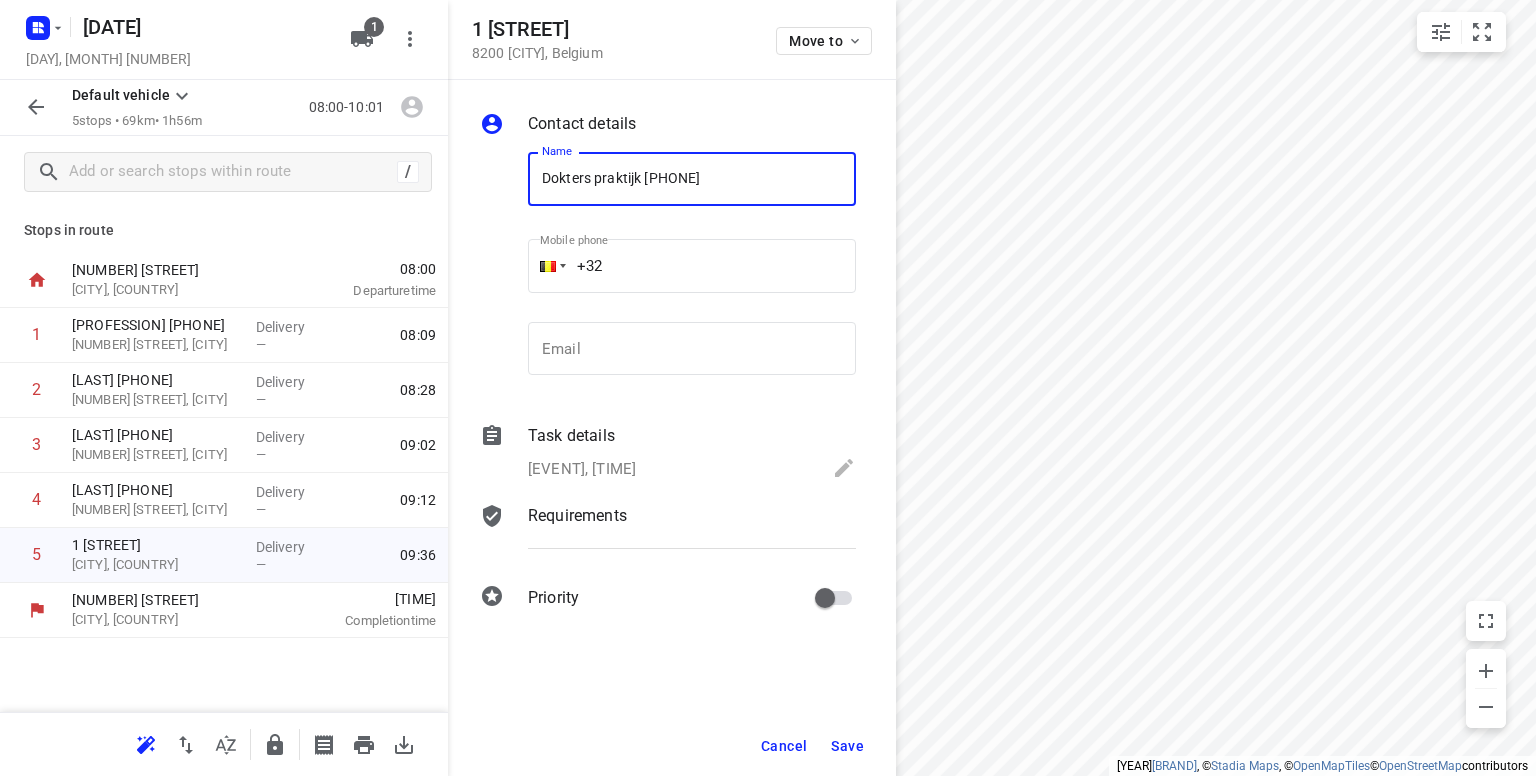 type on "Dokters praktijk [PHONE]" 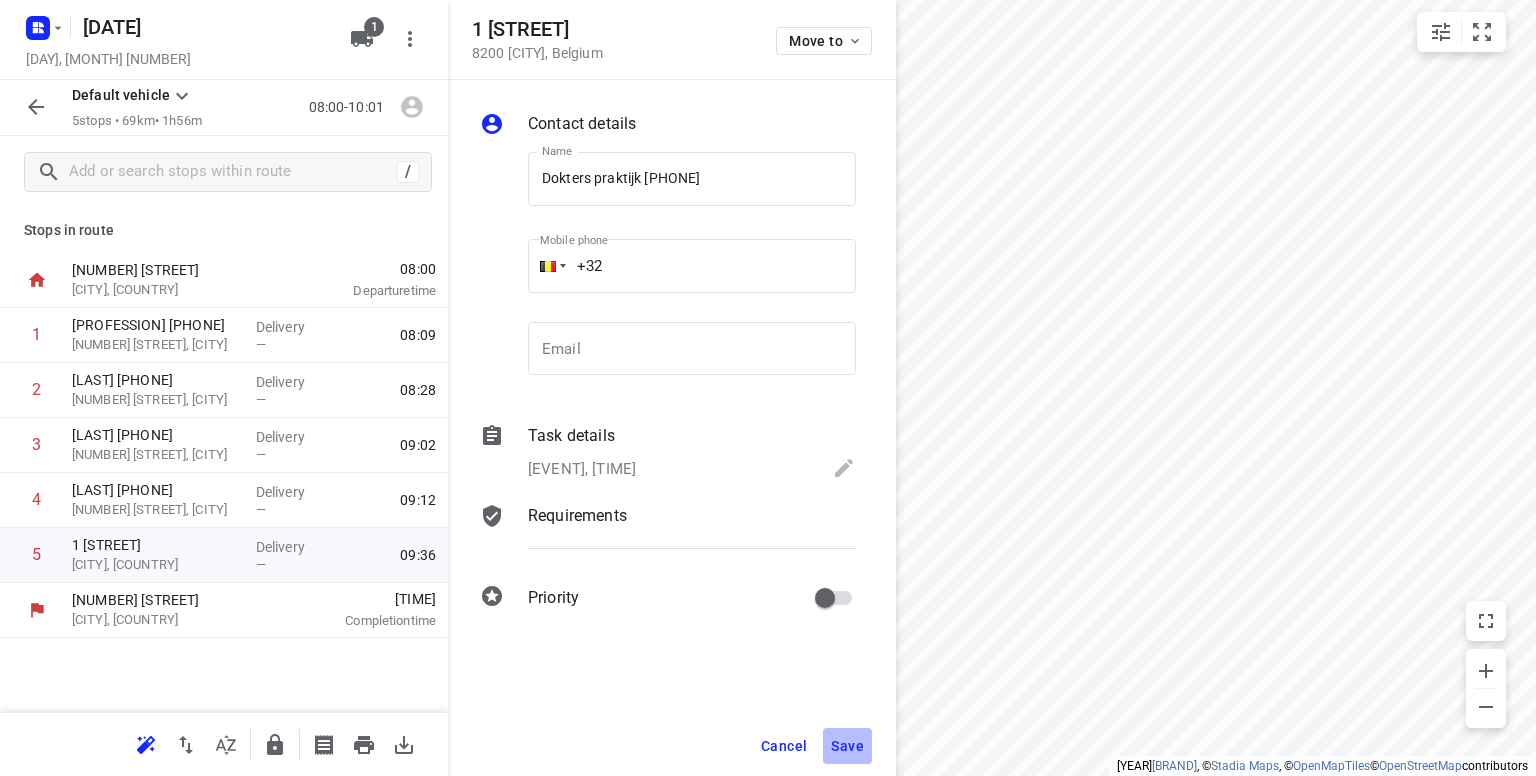 click on "Save" at bounding box center (847, 746) 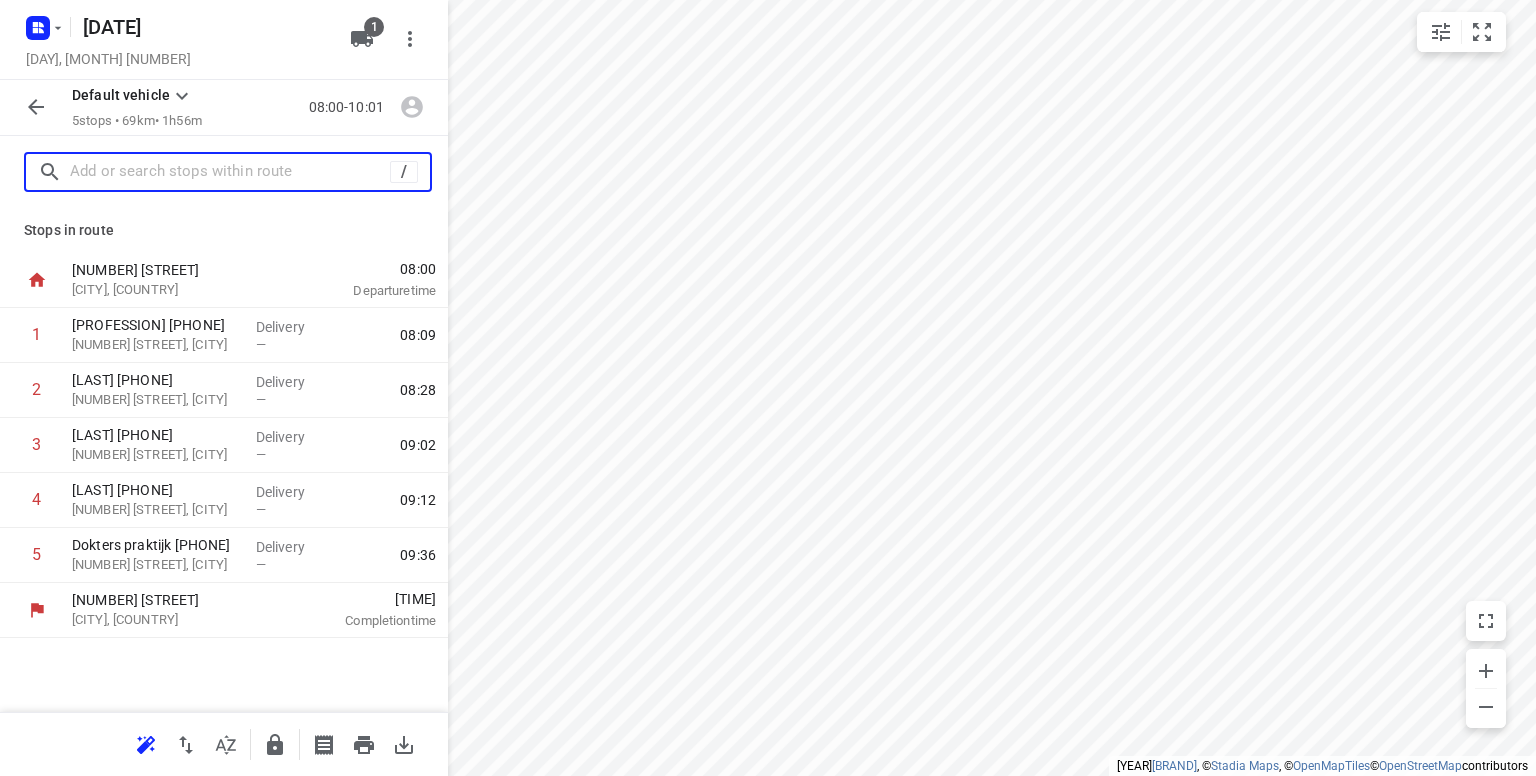 click at bounding box center [230, 172] 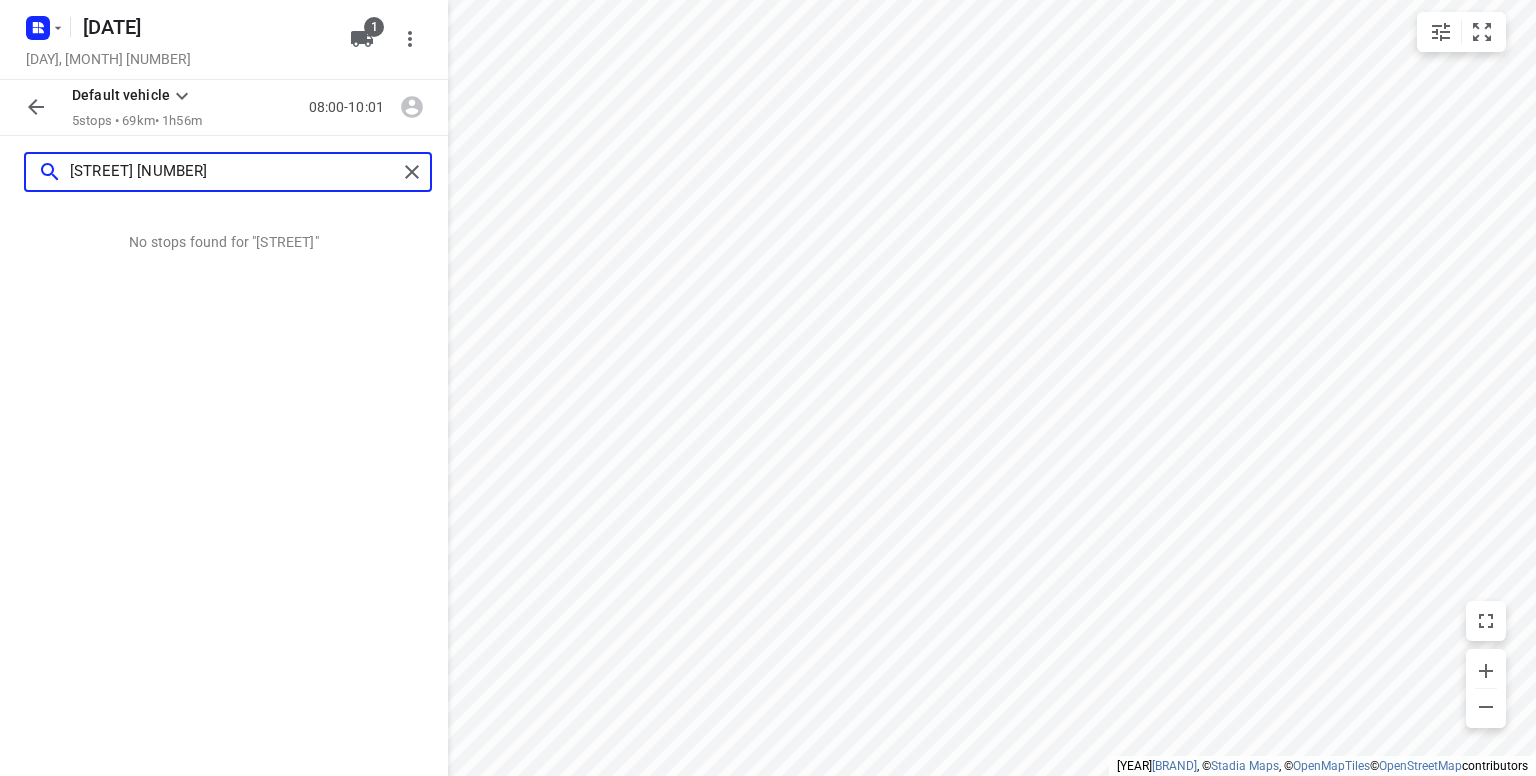 click on "[STREET] [NUMBER]" at bounding box center [233, 172] 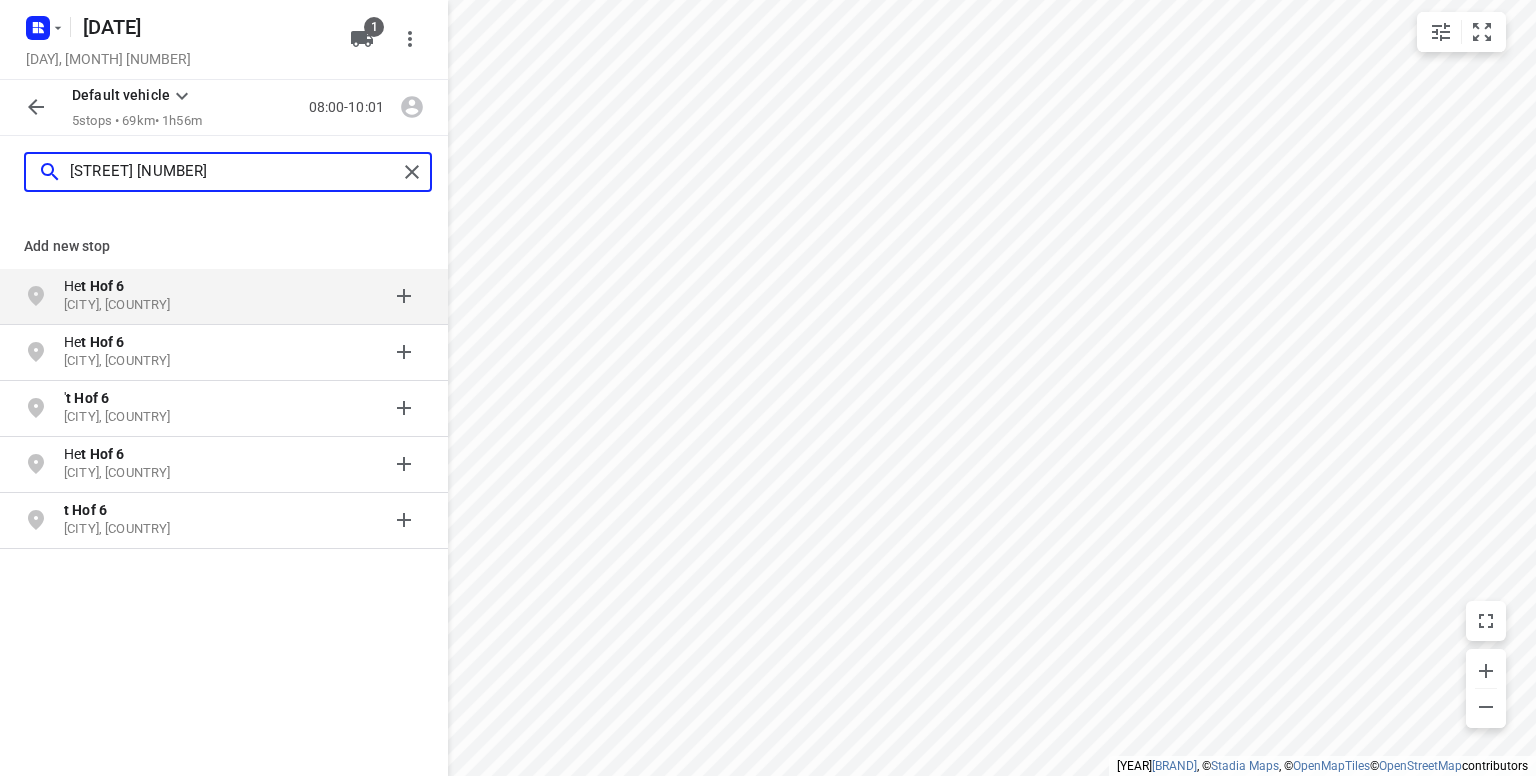 click on "[STREET] [NUMBER]" at bounding box center (233, 172) 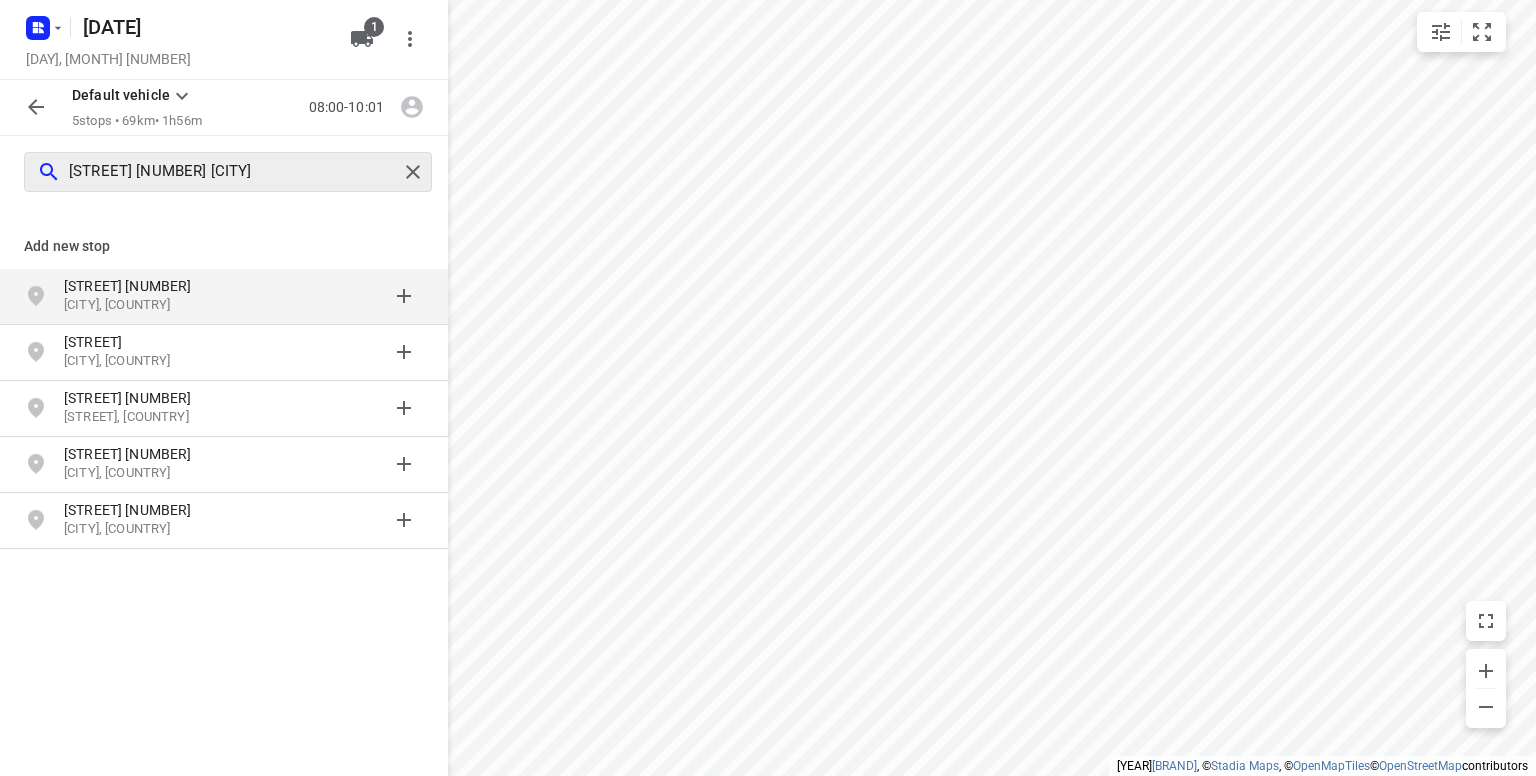 click on "[STREET] [NUMBER] [CITY]" at bounding box center (217, 172) 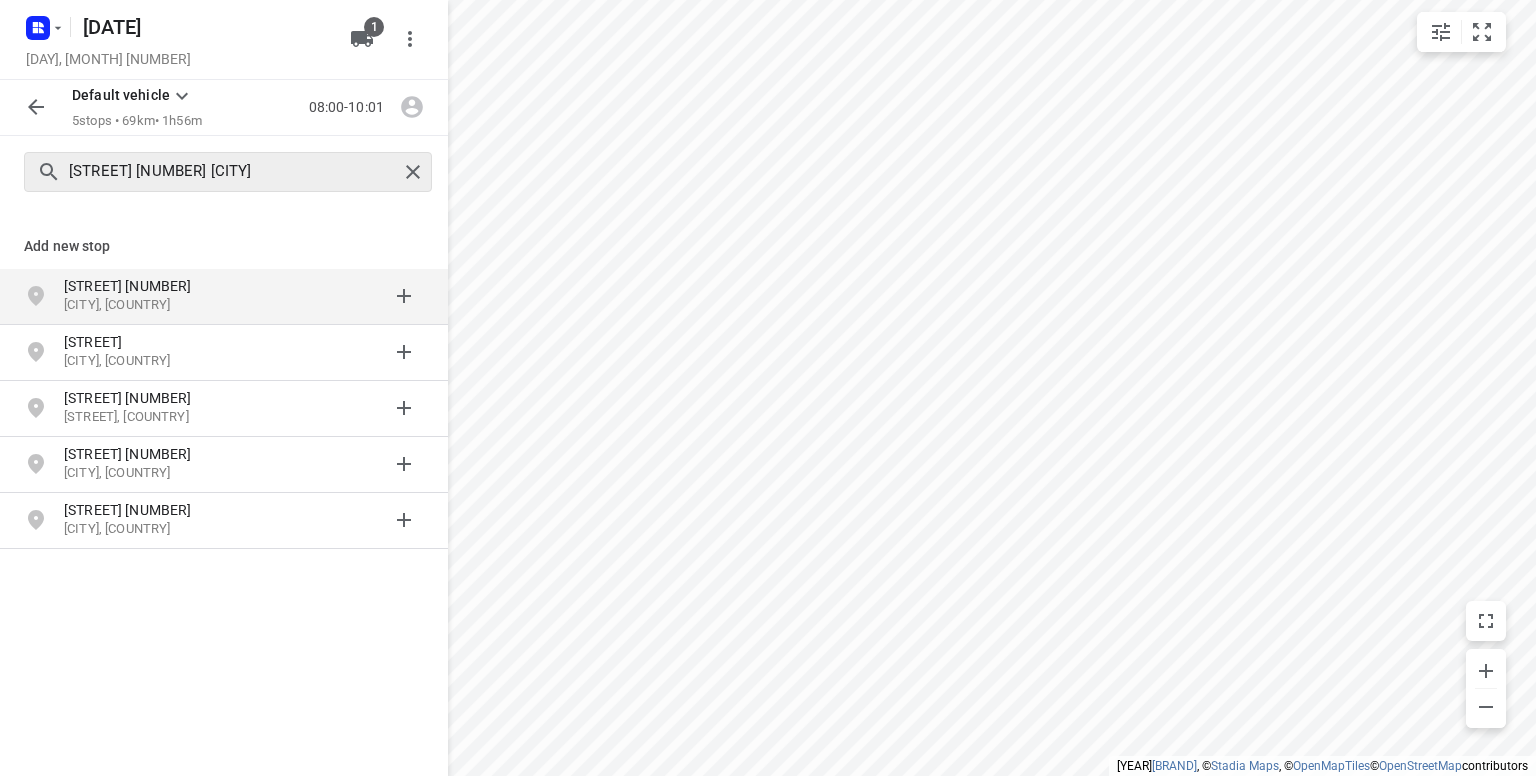 click on "[STREET] [NUMBER] [CITY]" at bounding box center (217, 172) 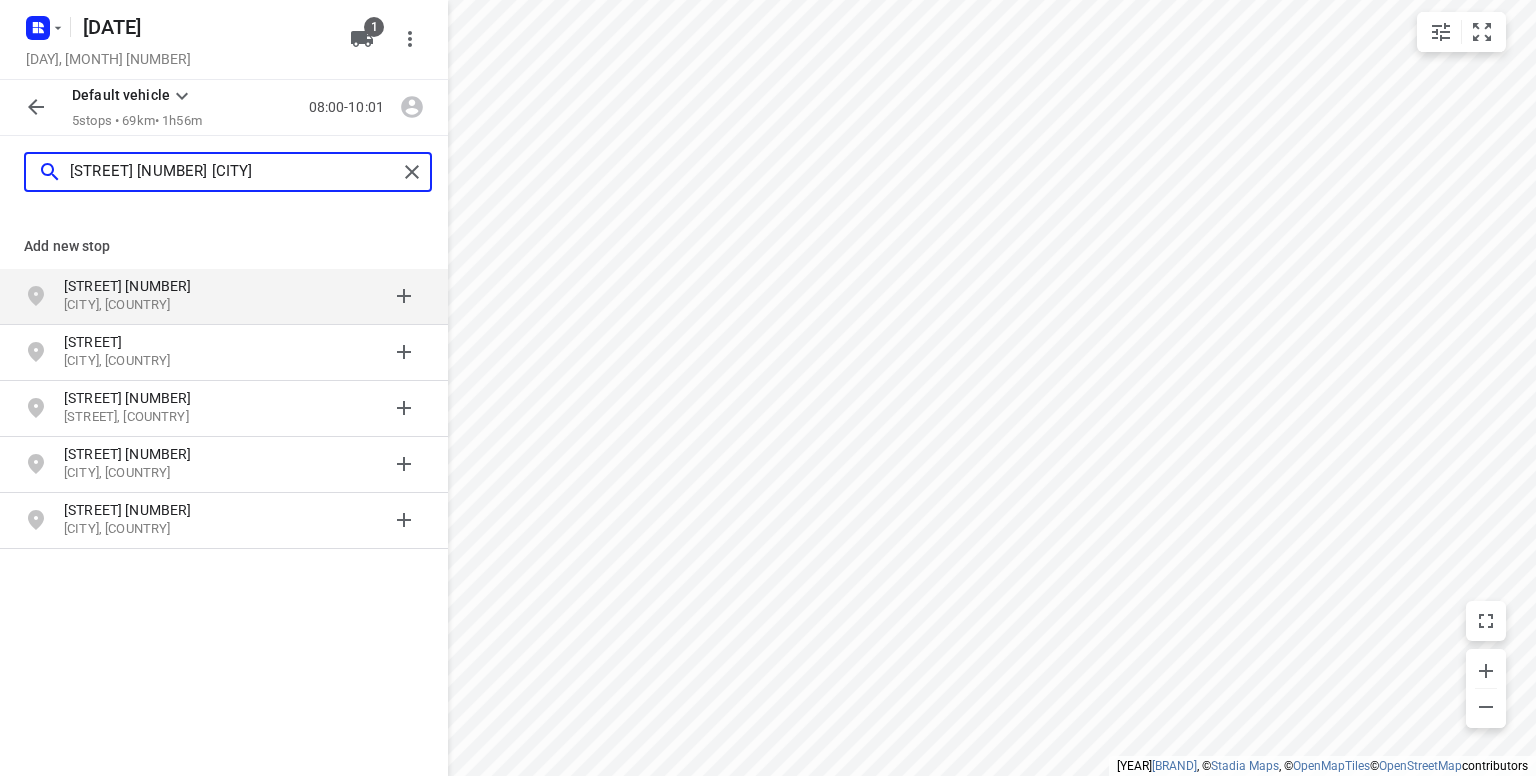click on "[STREET] [NUMBER] [CITY]" at bounding box center (233, 172) 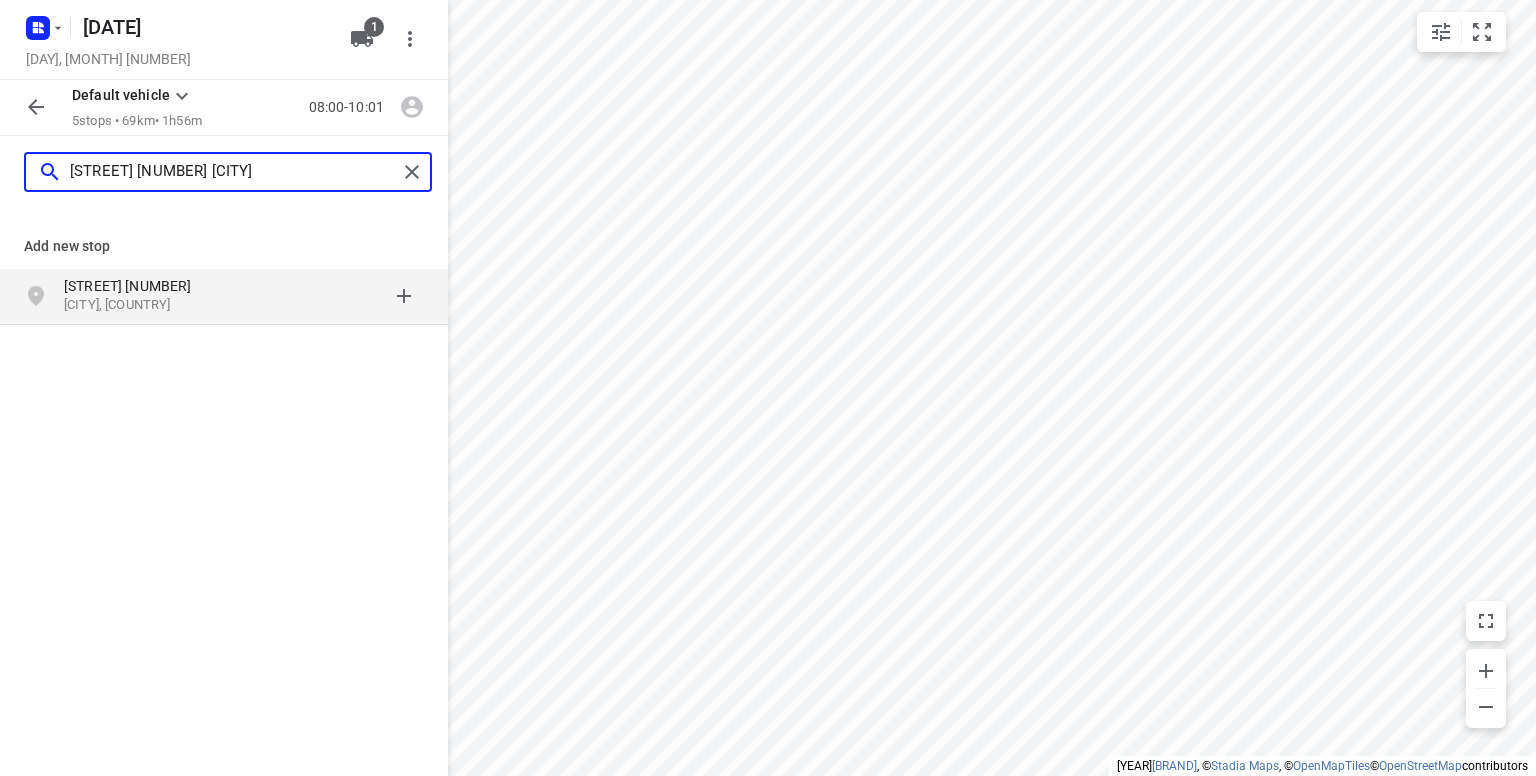 type on "[STREET] [NUMBER] [CITY]" 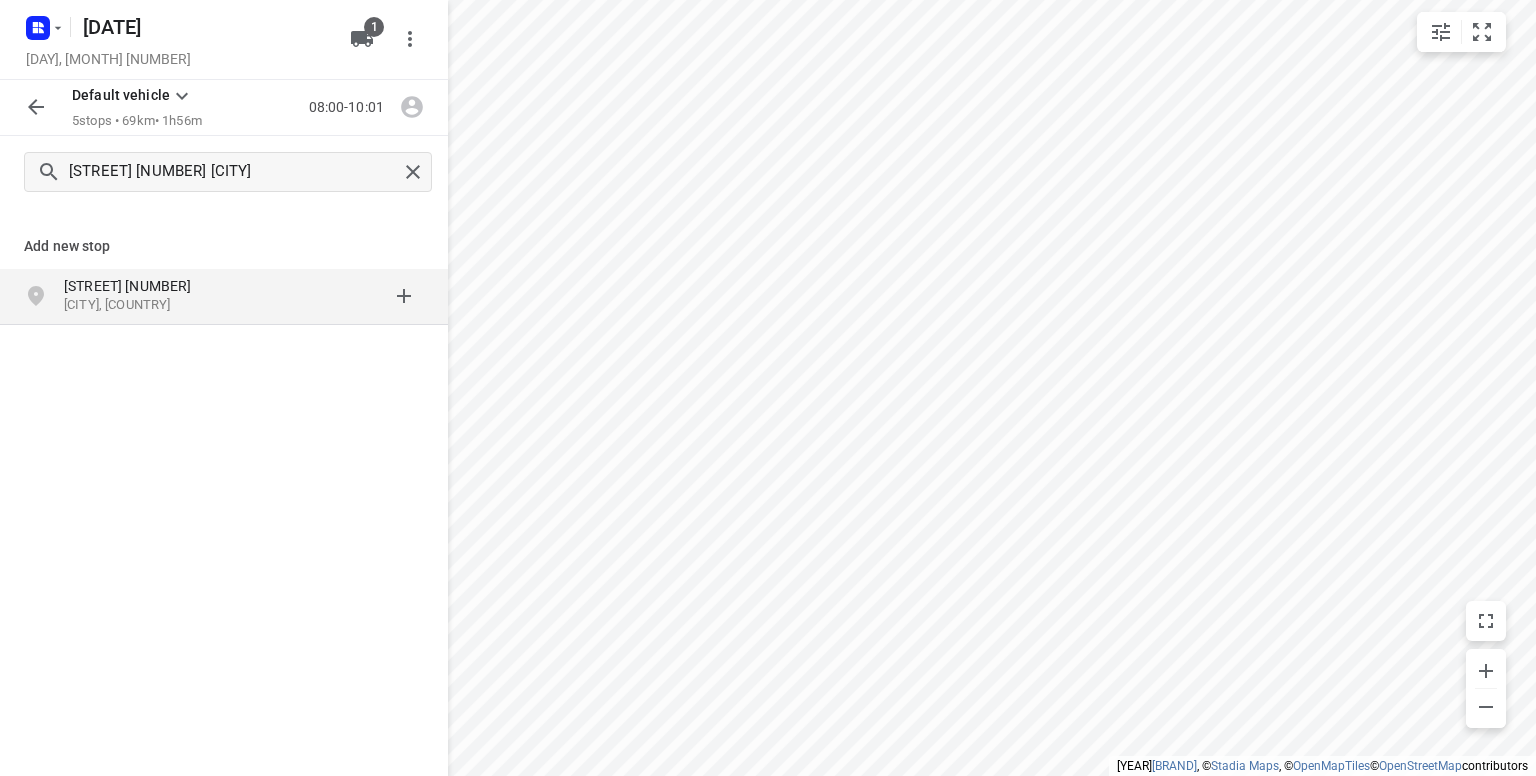 click on "[CITY], [COUNTRY]" at bounding box center (156, 305) 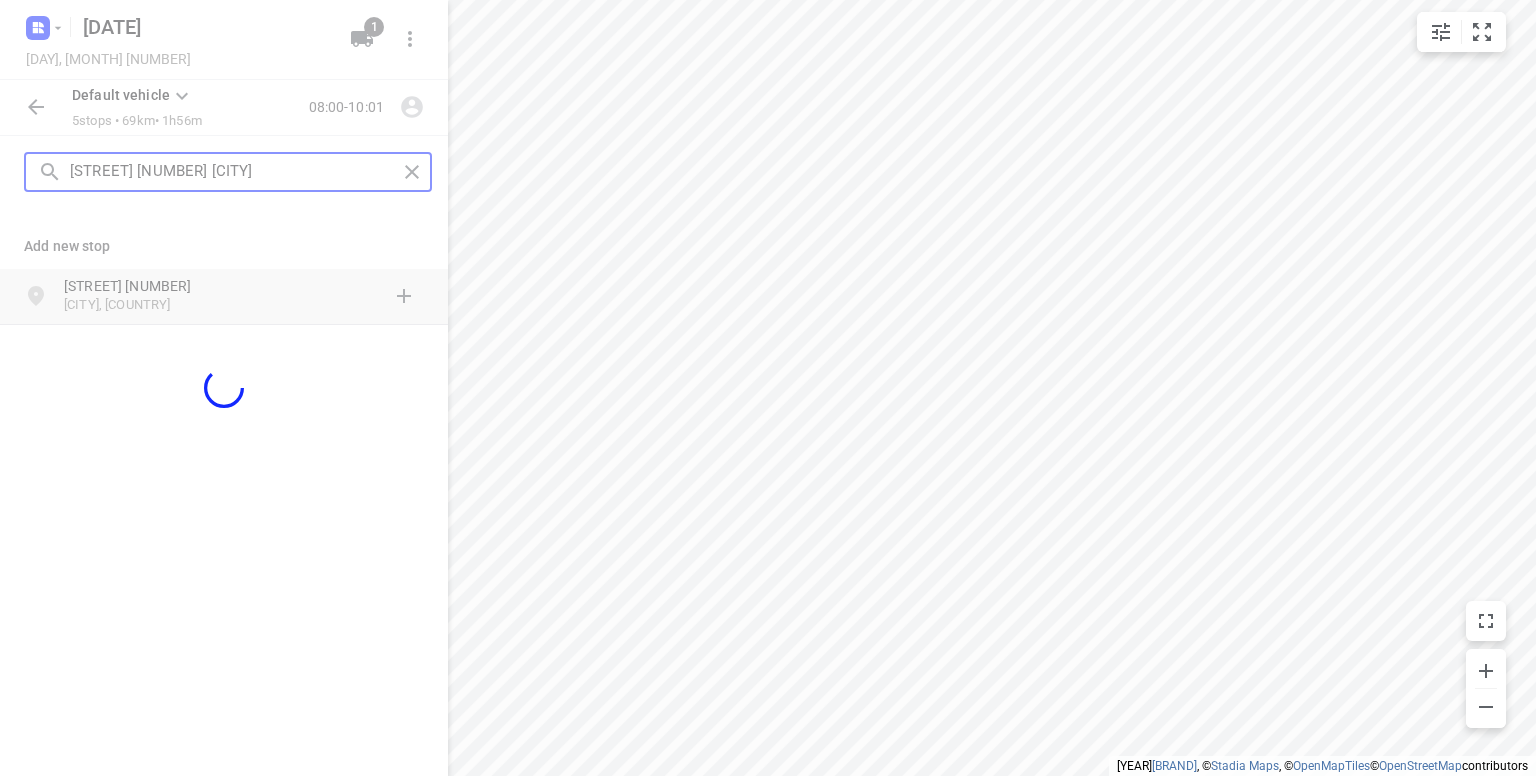 type 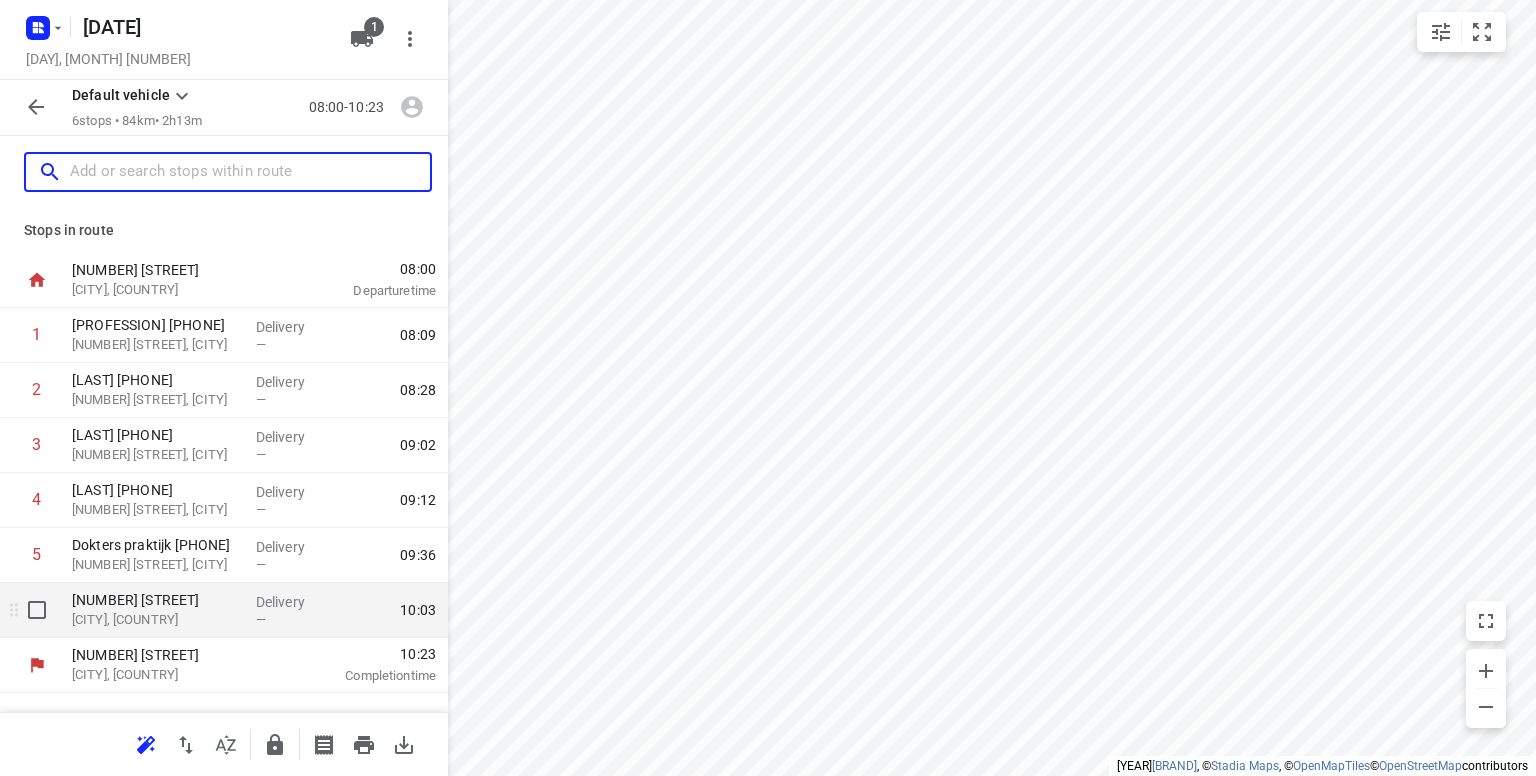 click on "[CITY], [COUNTRY]" at bounding box center [156, 620] 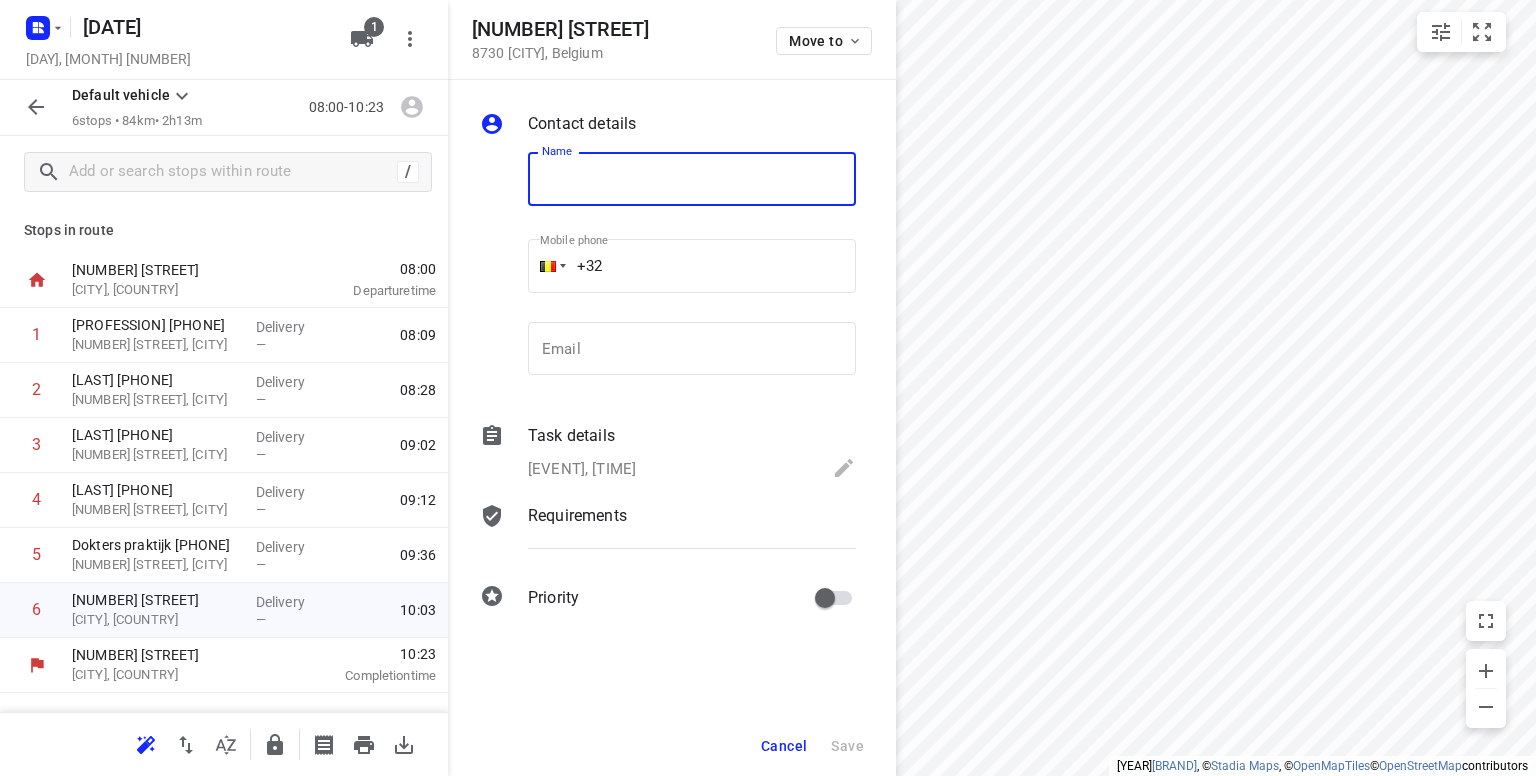 click at bounding box center (692, 179) 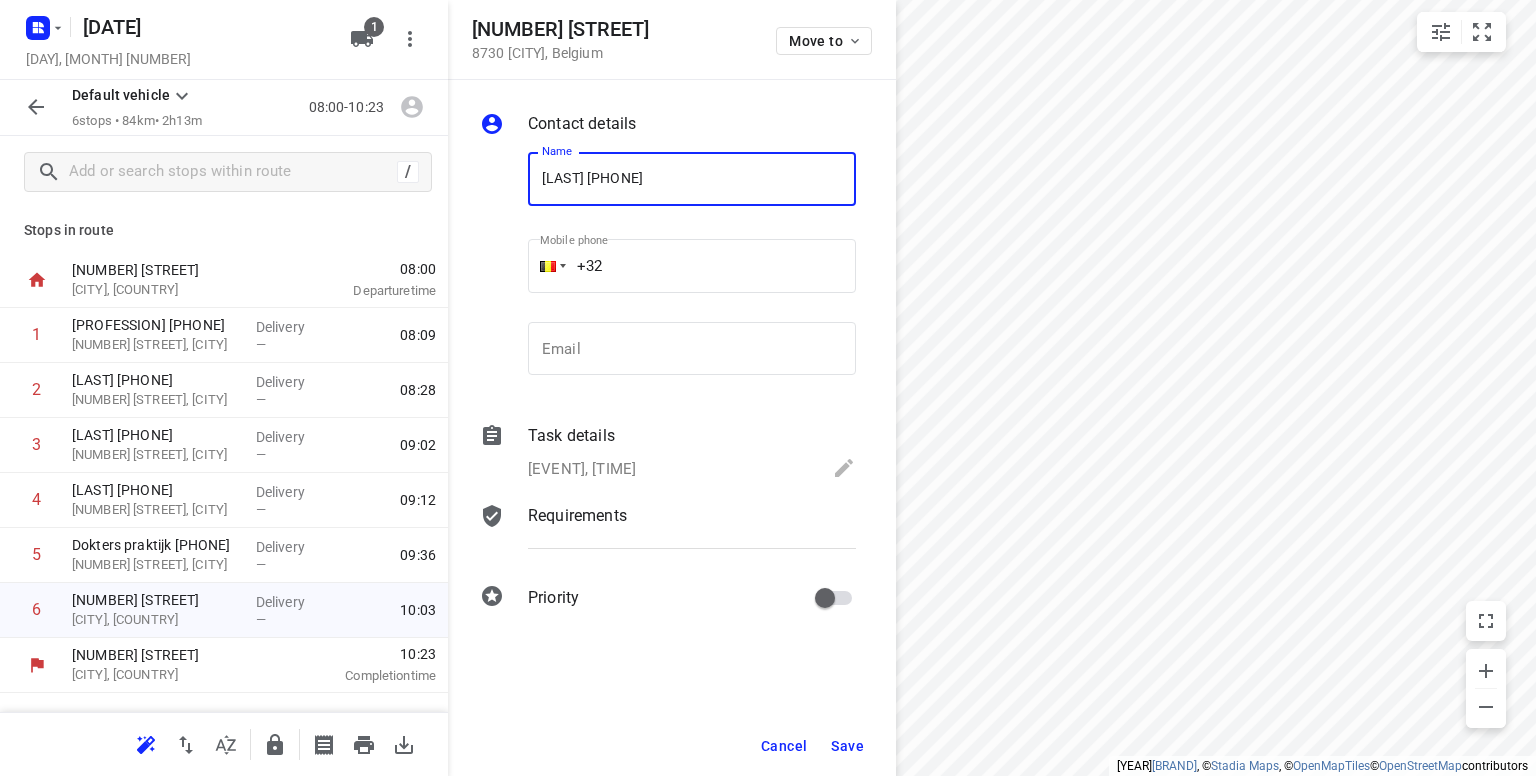 type on "[LAST] [PHONE]" 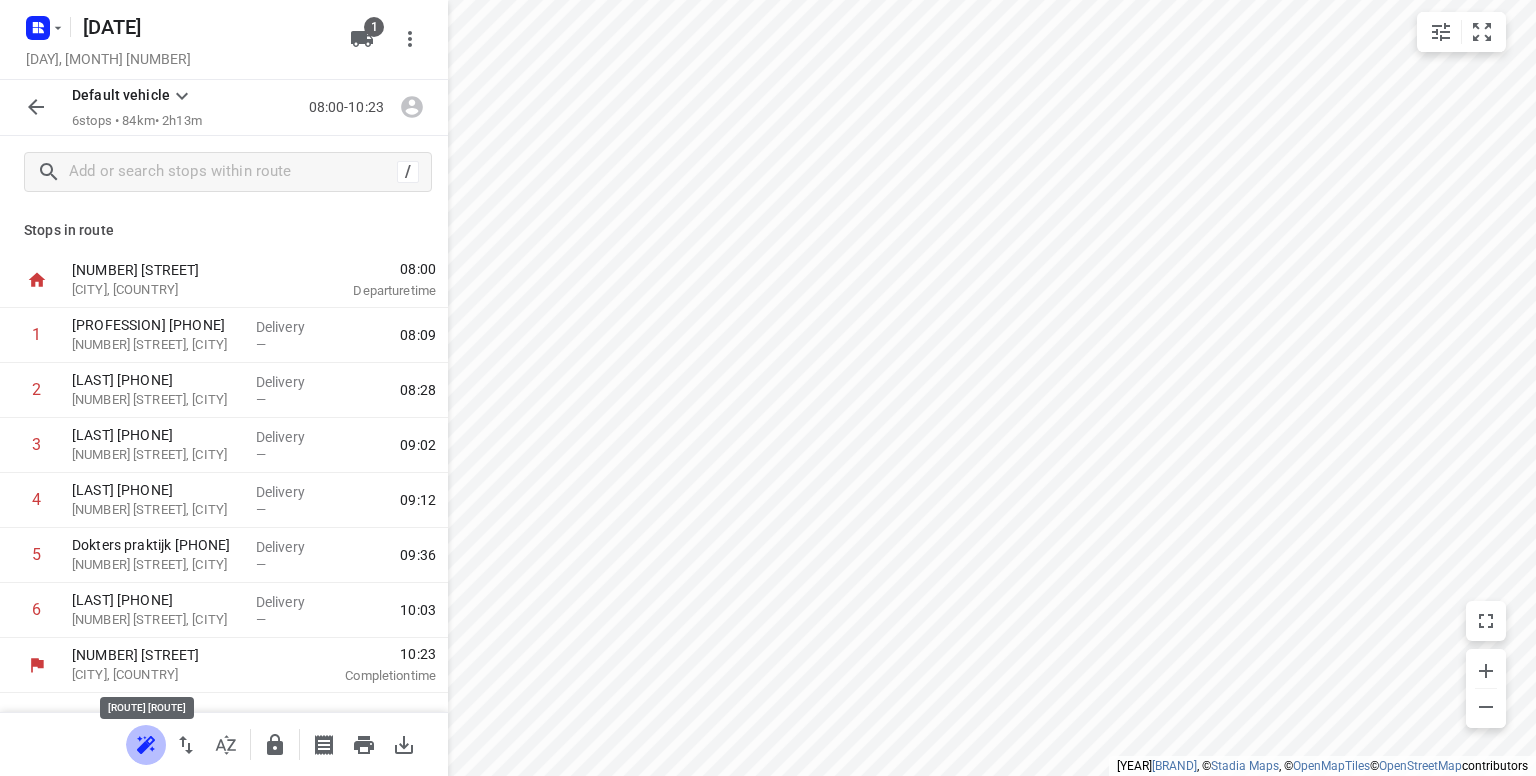 click 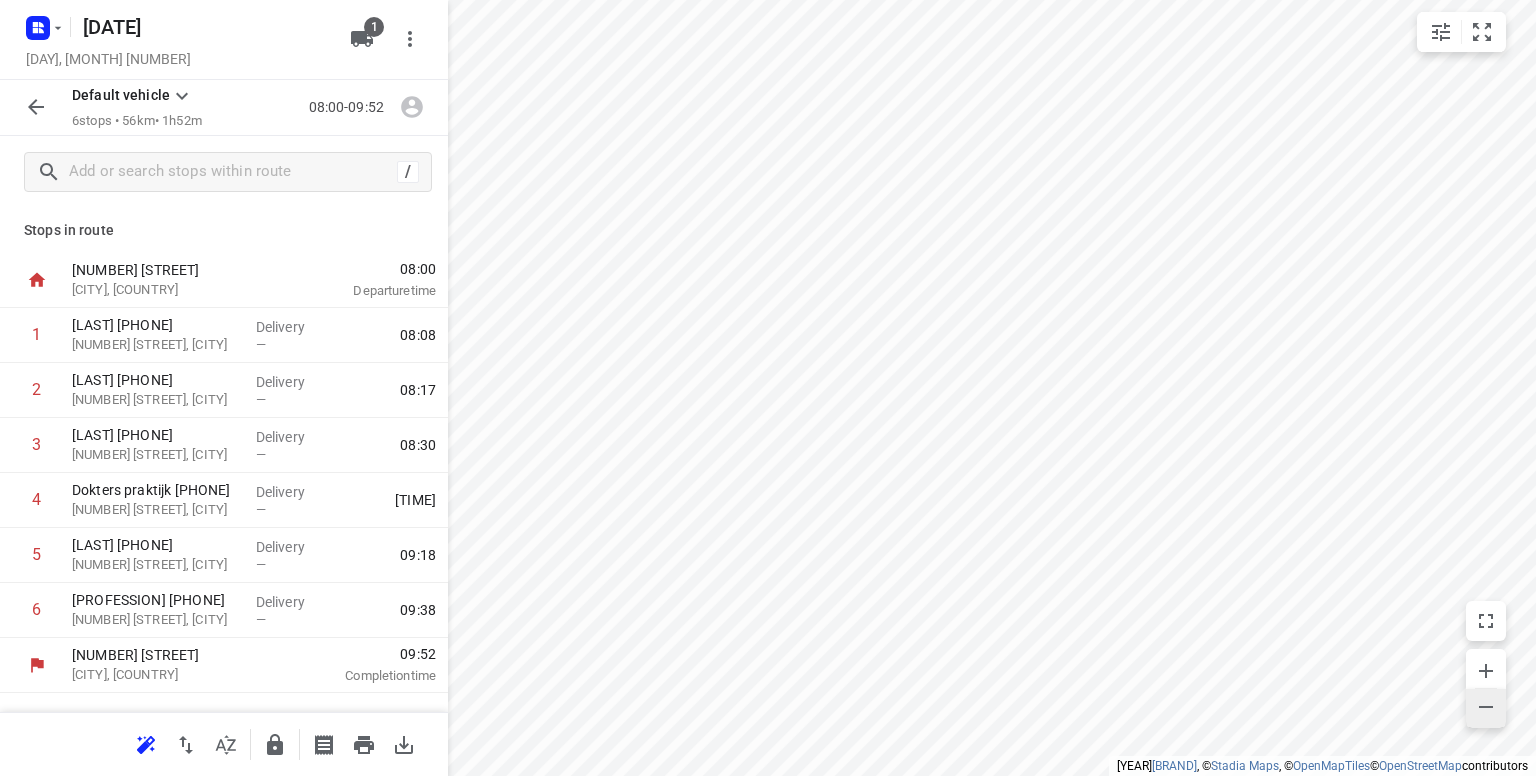 click at bounding box center (1486, 709) 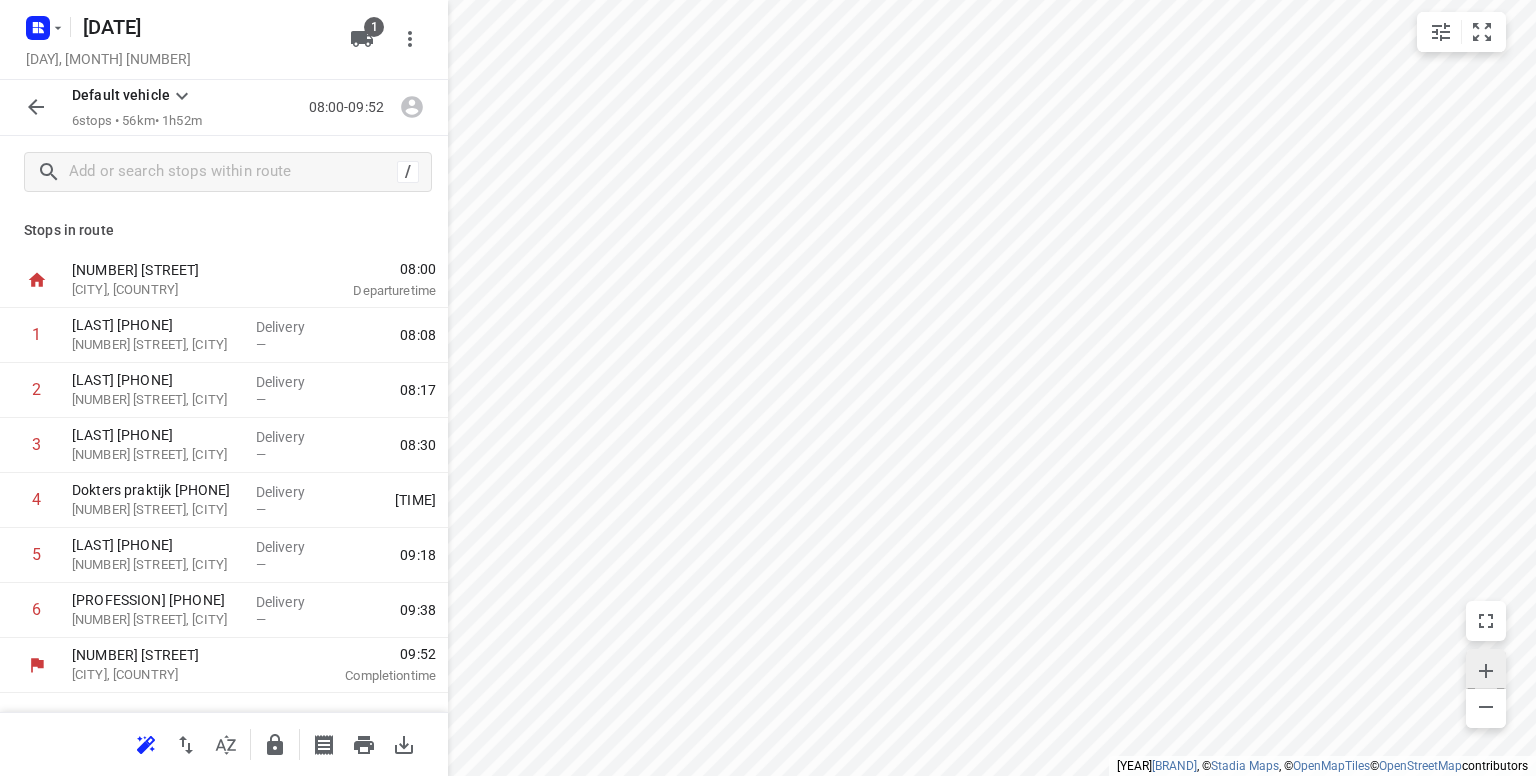 click 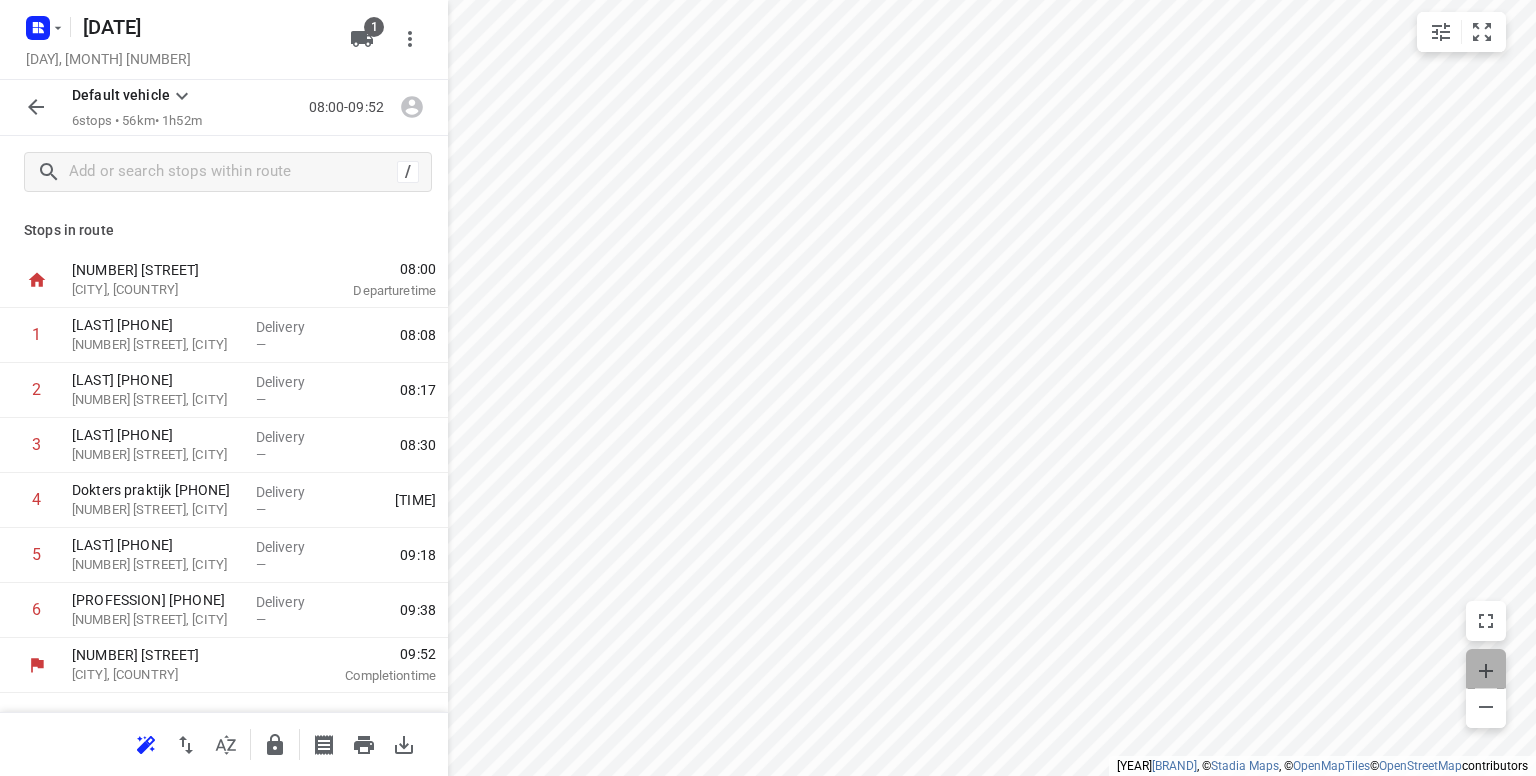 click 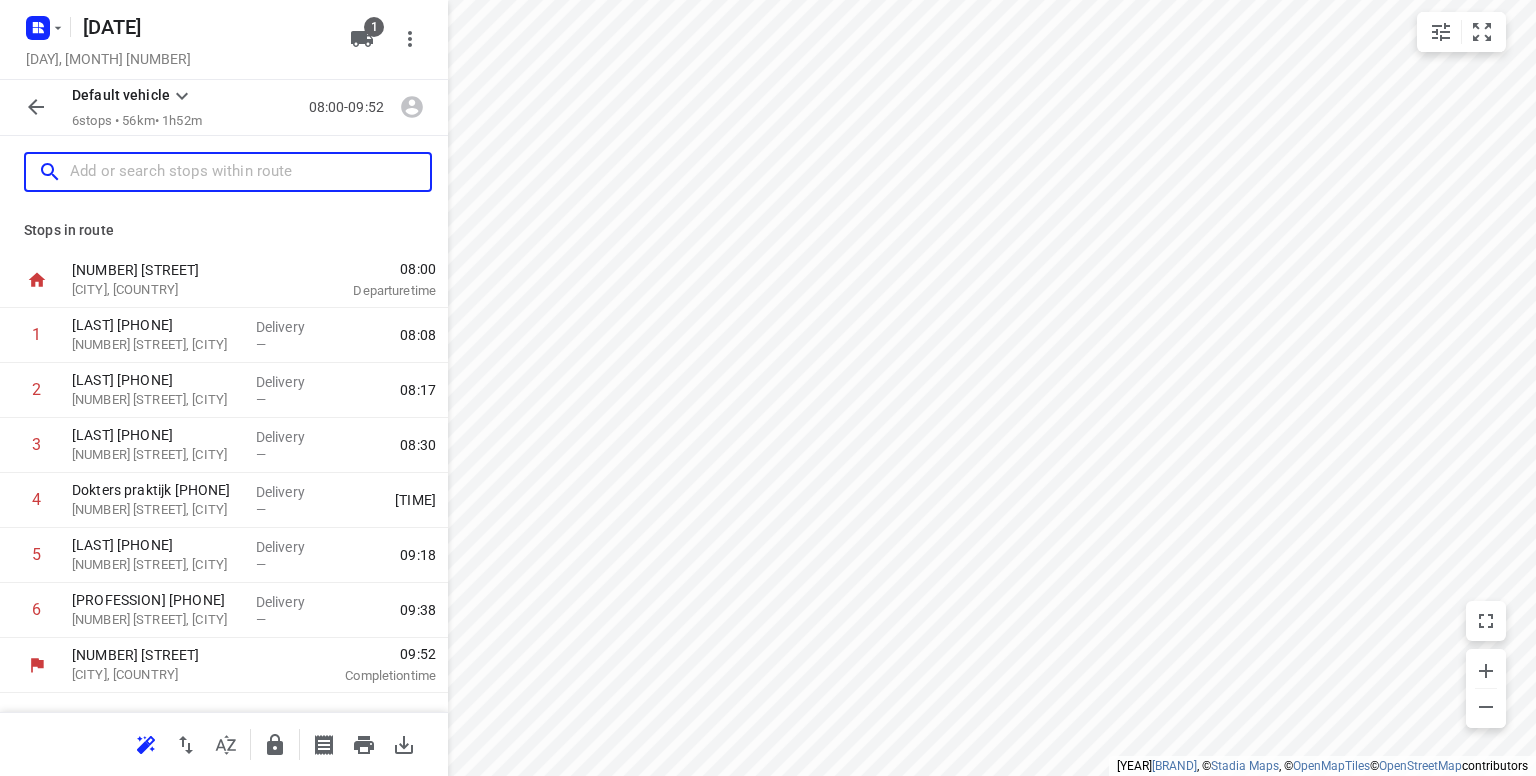click at bounding box center (250, 172) 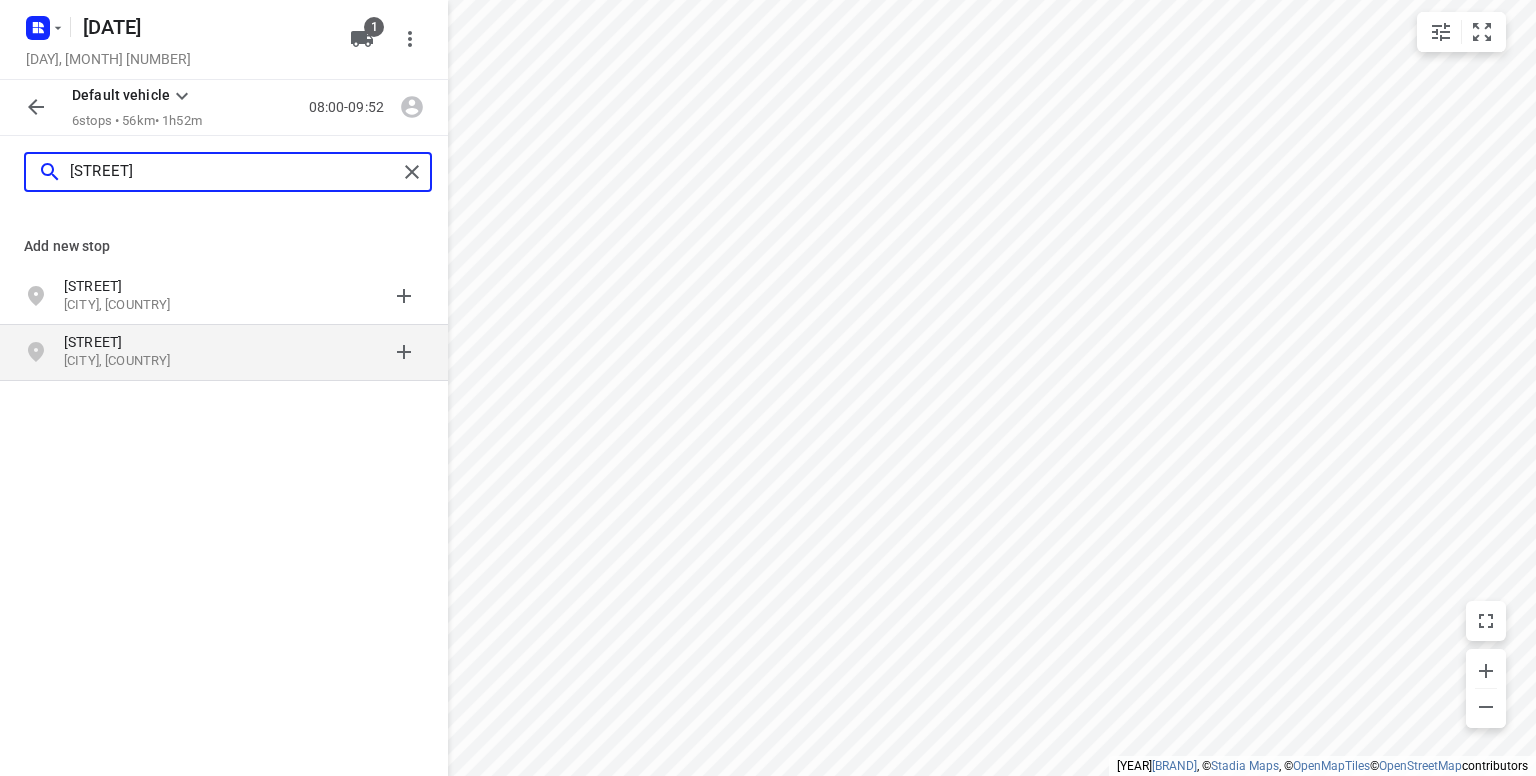 type on "[STREET]" 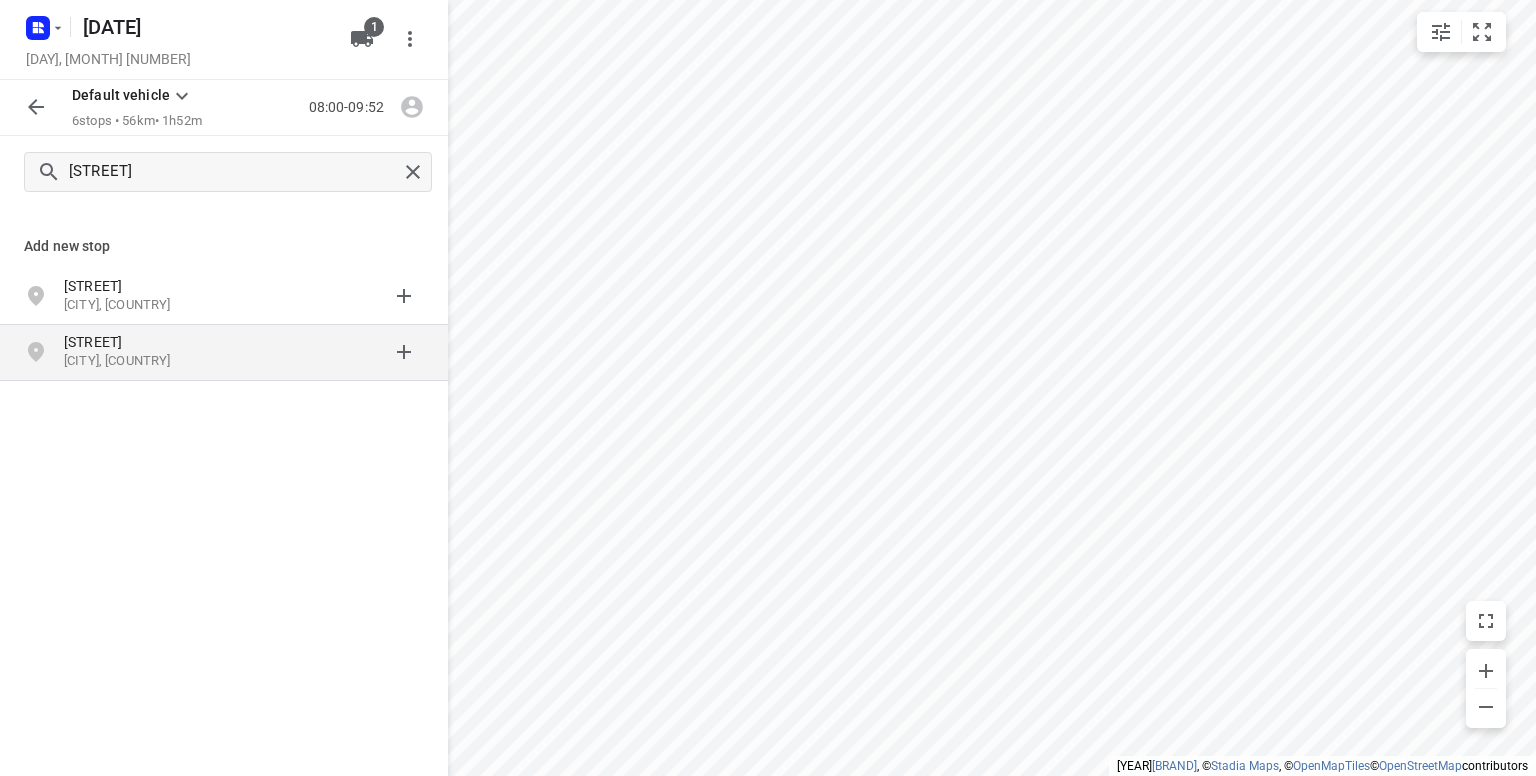 click on "[STREET]" at bounding box center (156, 342) 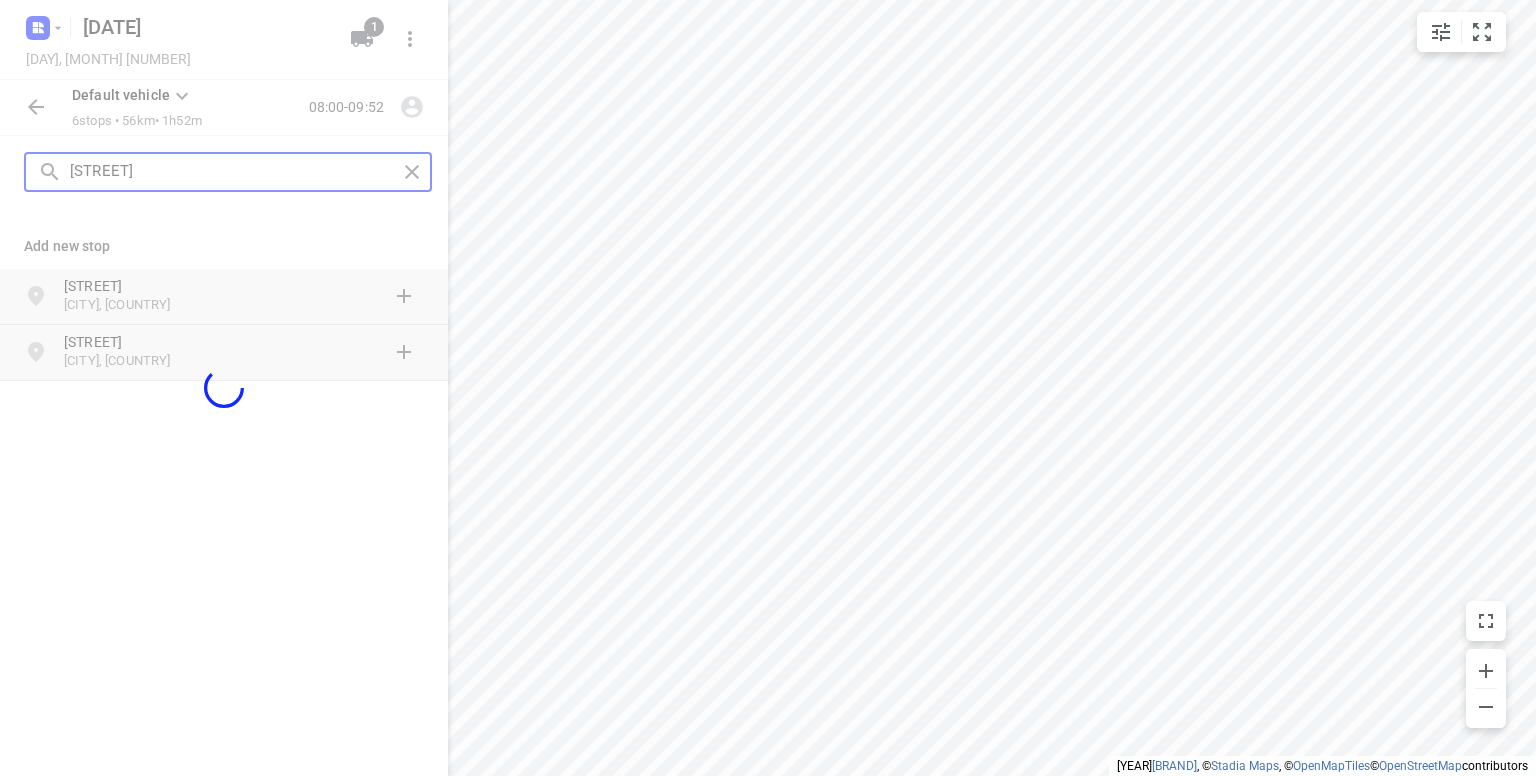 type 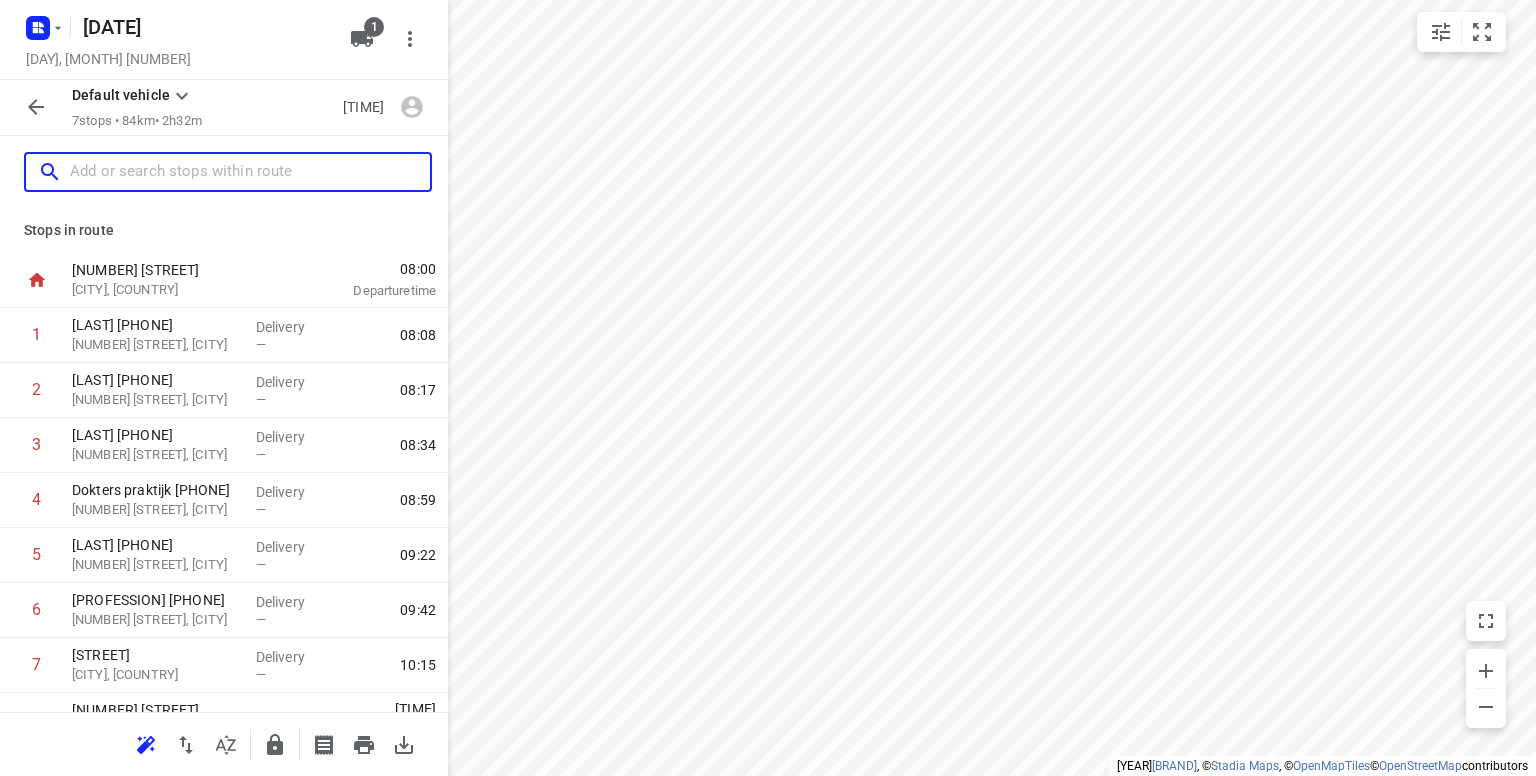 scroll, scrollTop: 36, scrollLeft: 0, axis: vertical 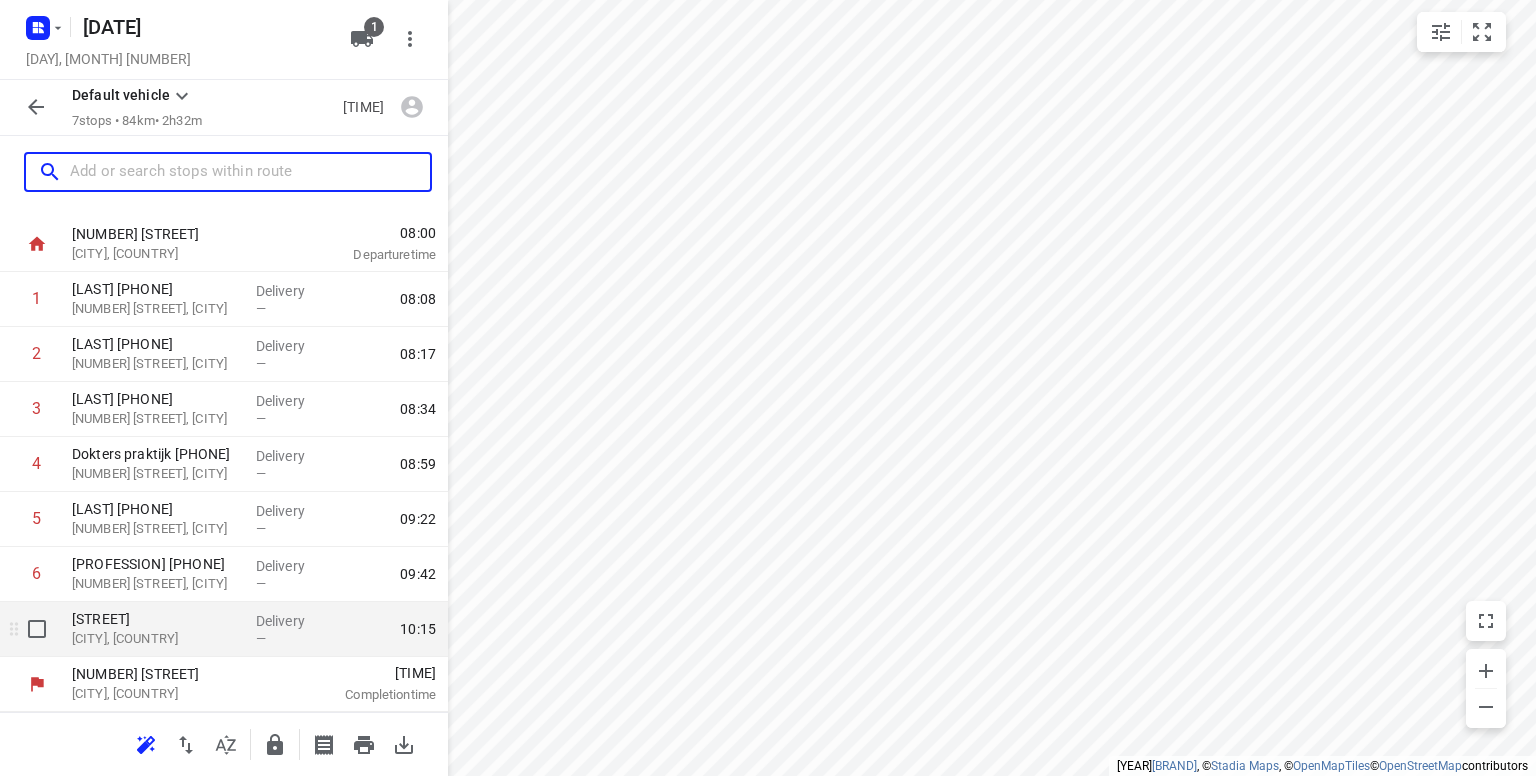 click on "[CITY], [COUNTRY]" at bounding box center [156, 639] 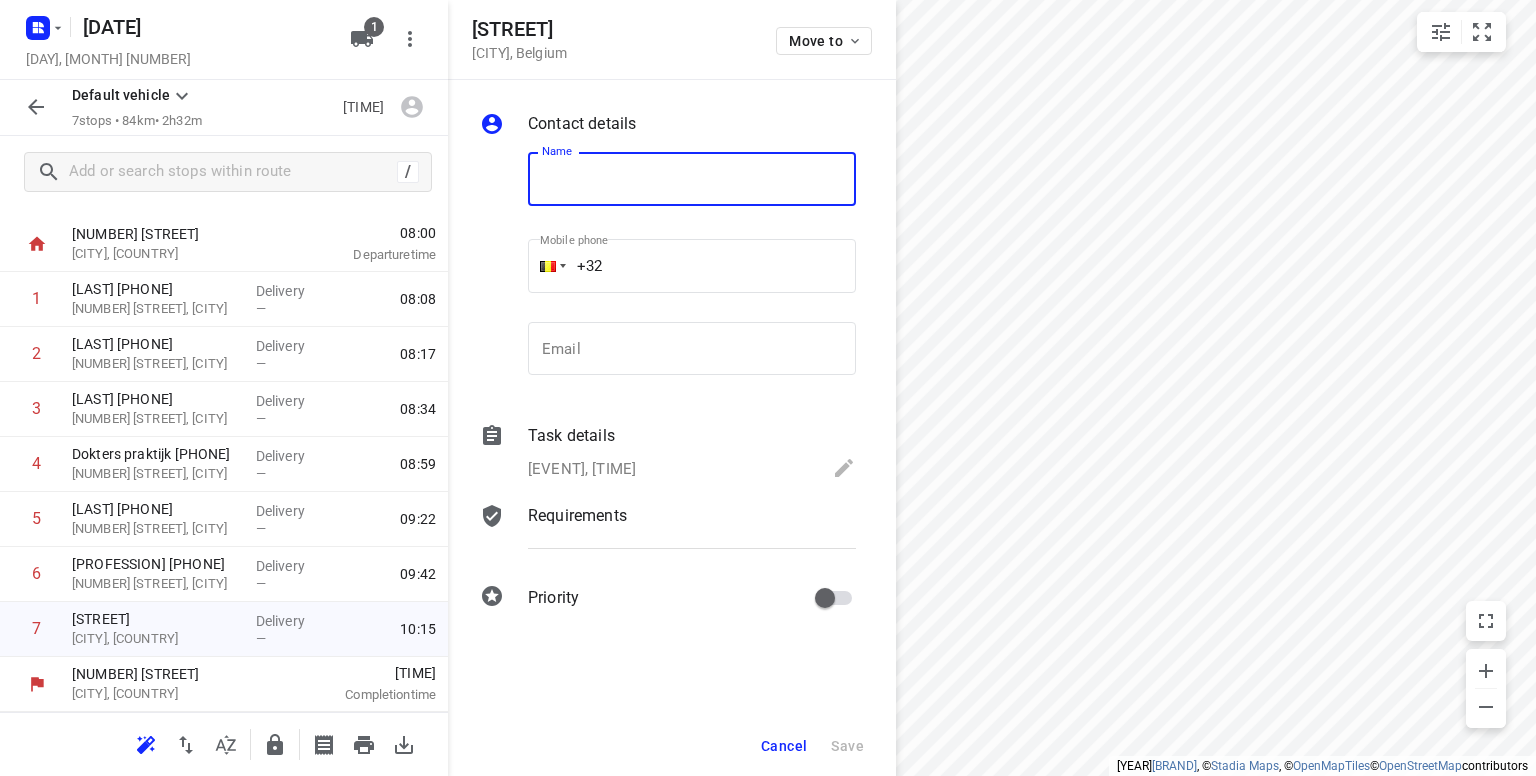 click at bounding box center (692, 179) 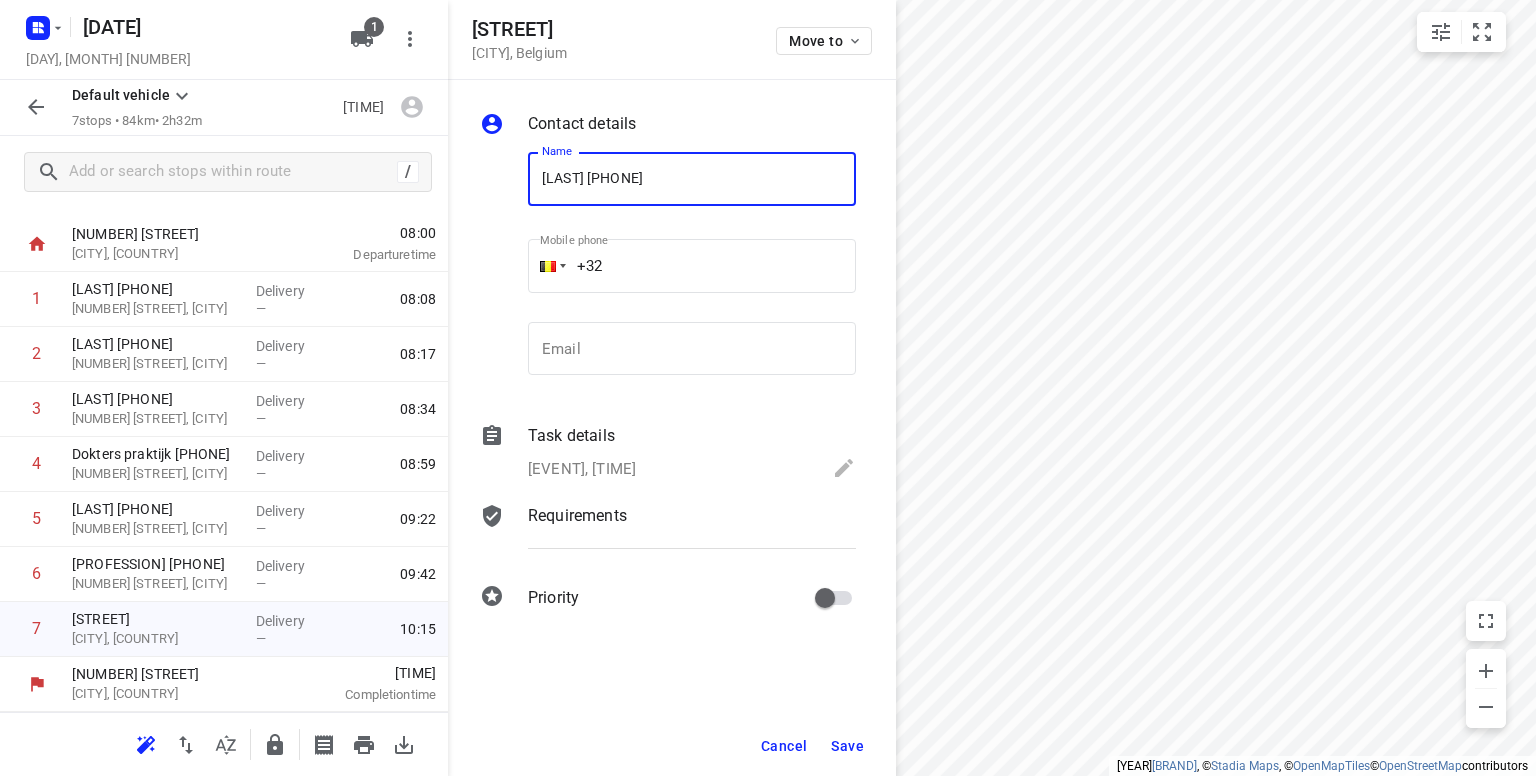 type on "[LAST] [PHONE]" 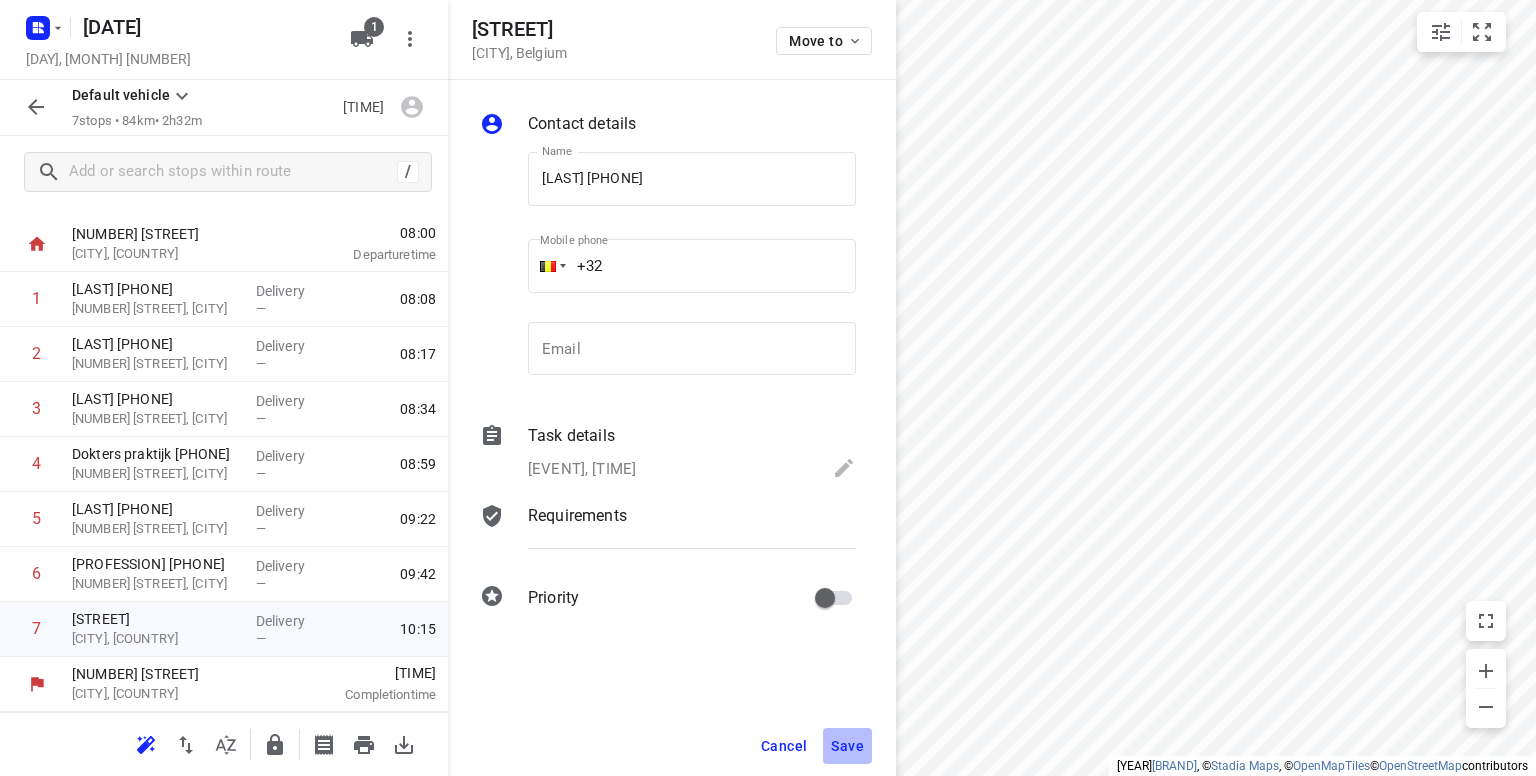 click on "Save" at bounding box center (847, 746) 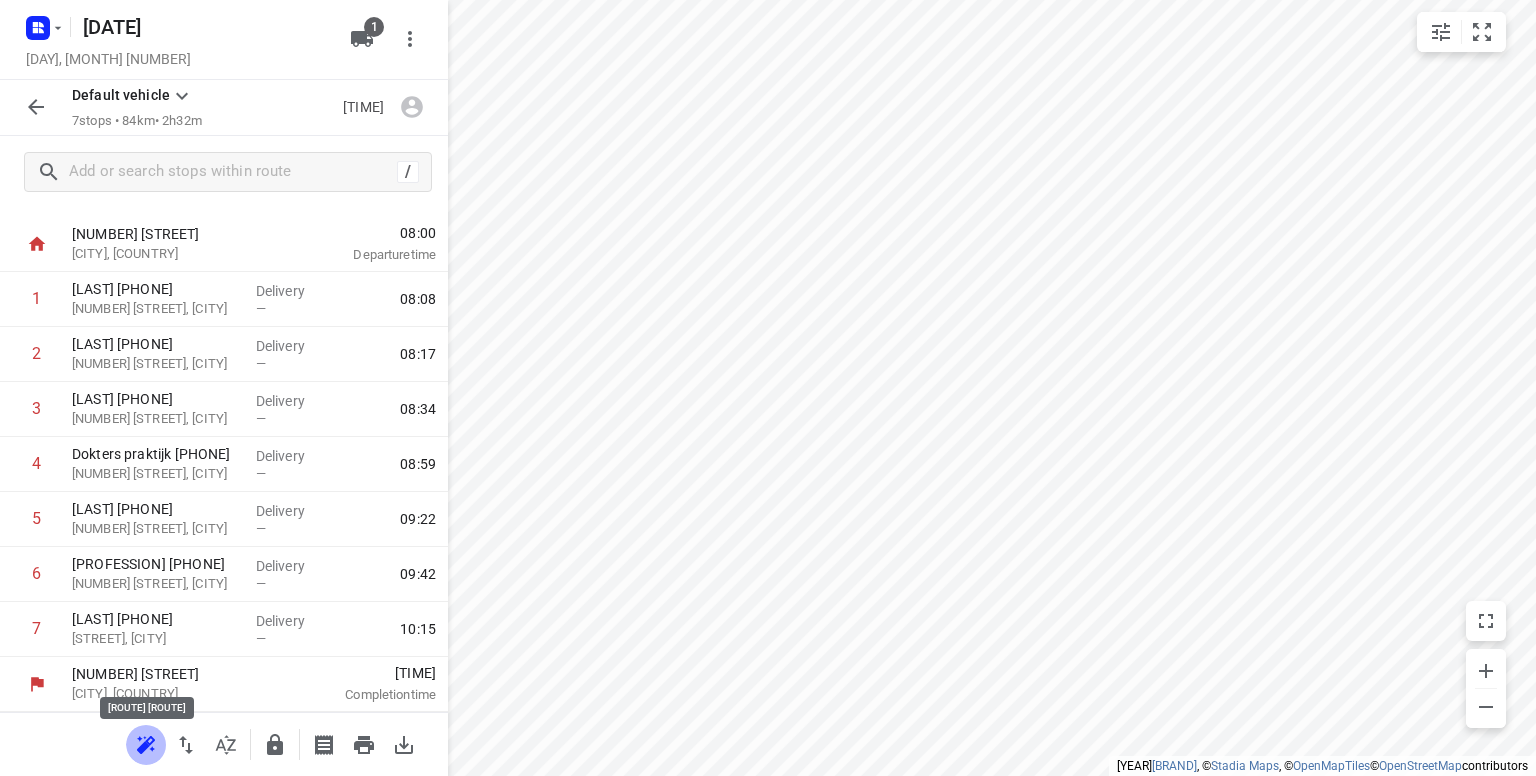 click 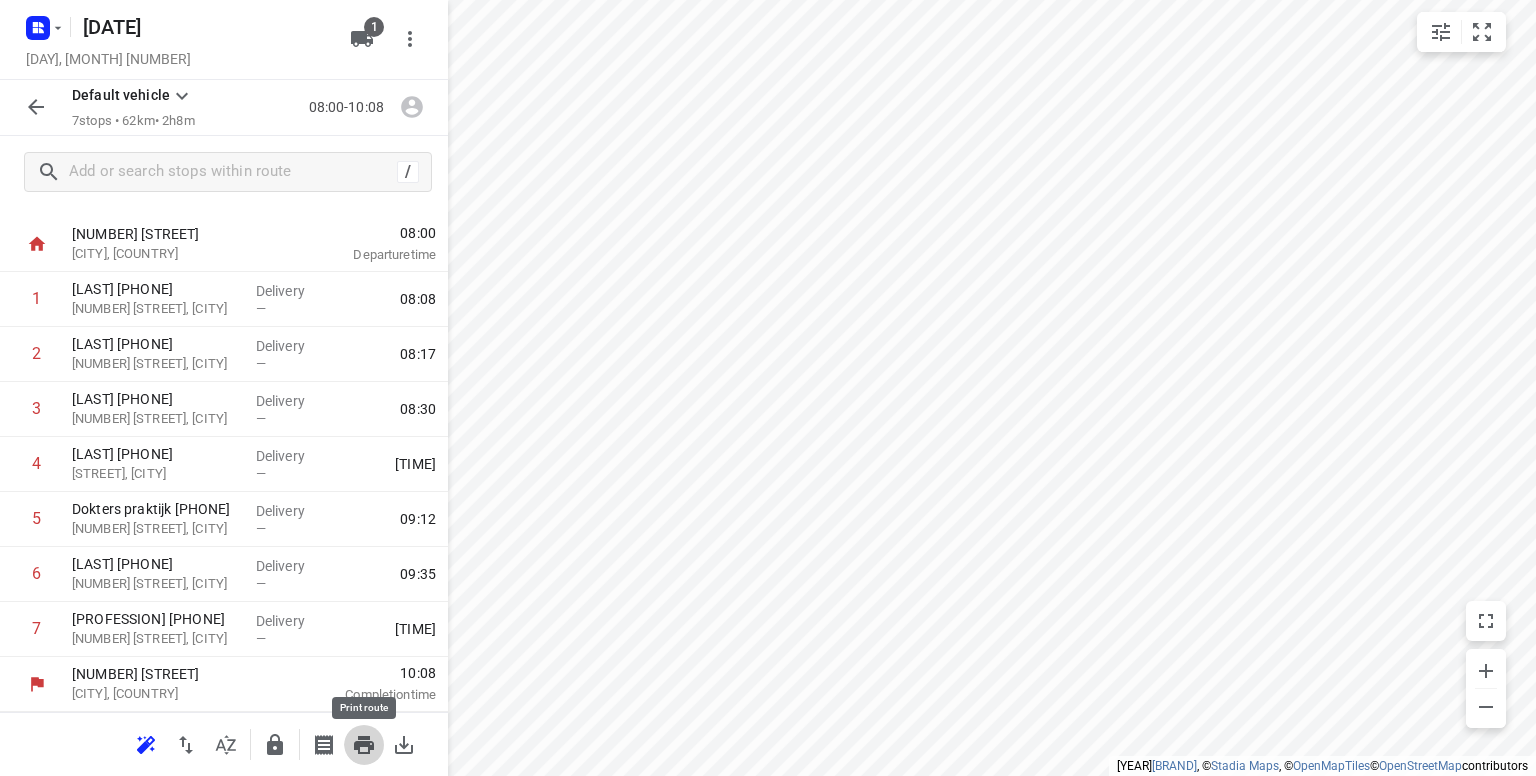 click 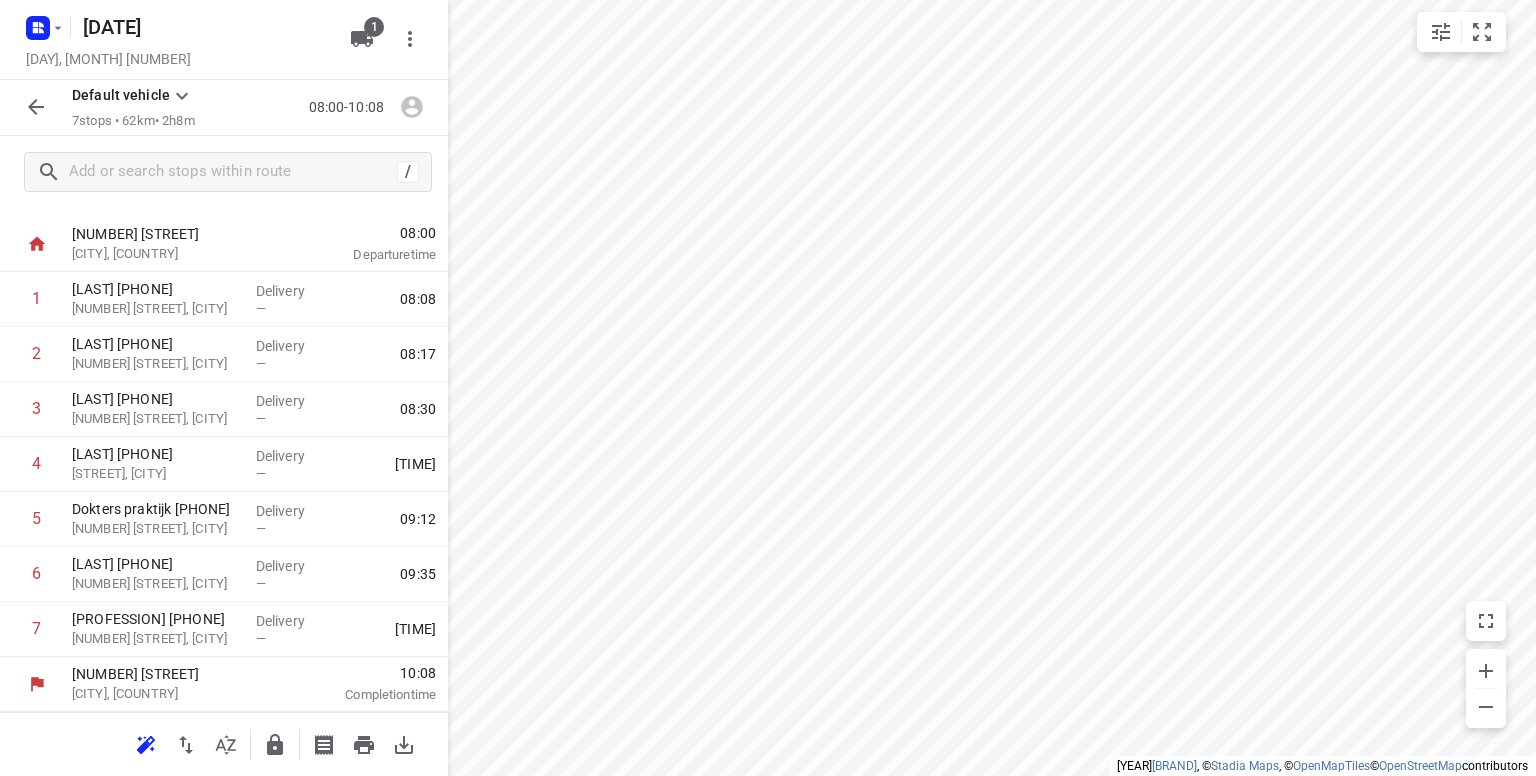 scroll, scrollTop: 0, scrollLeft: 0, axis: both 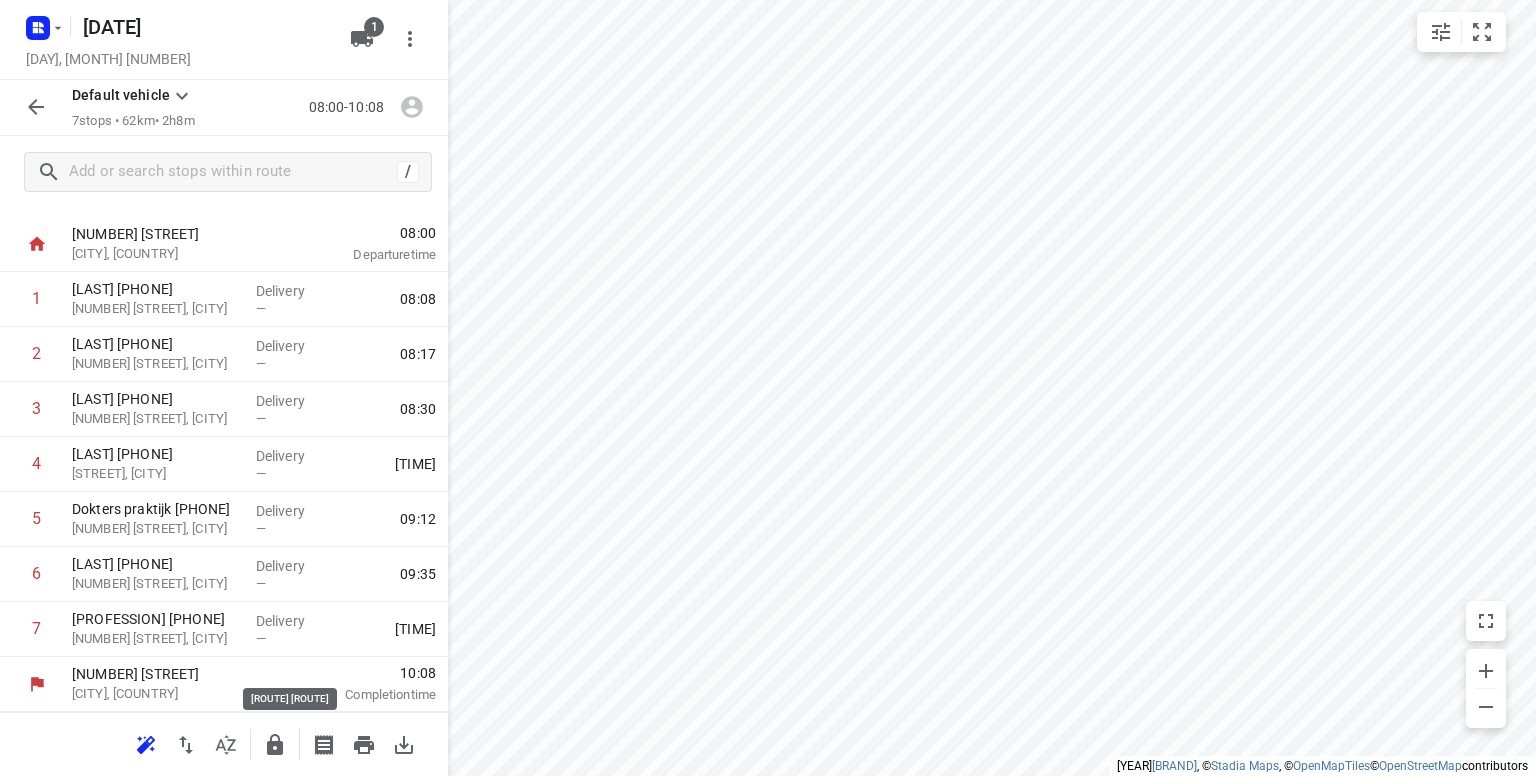 click 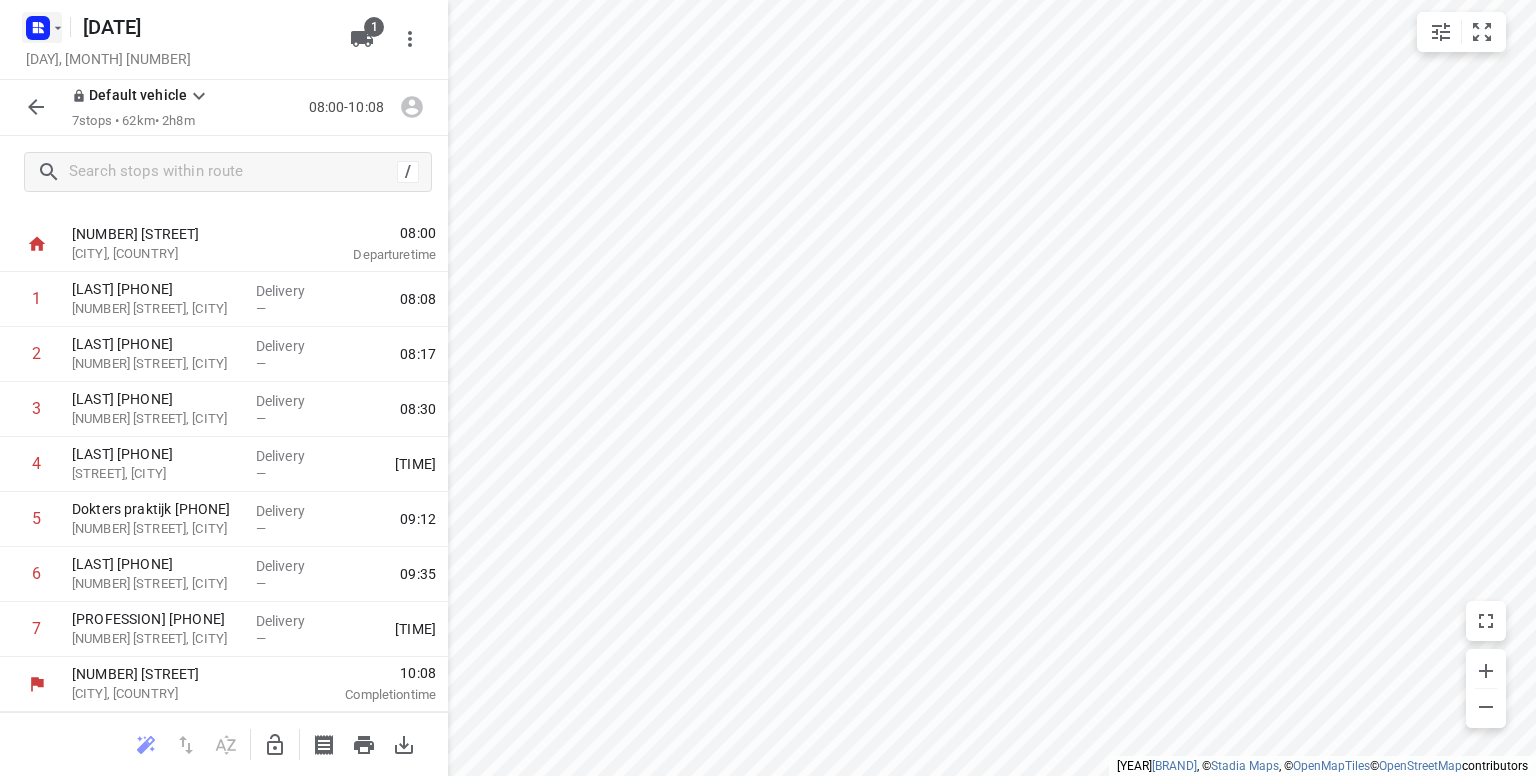 click 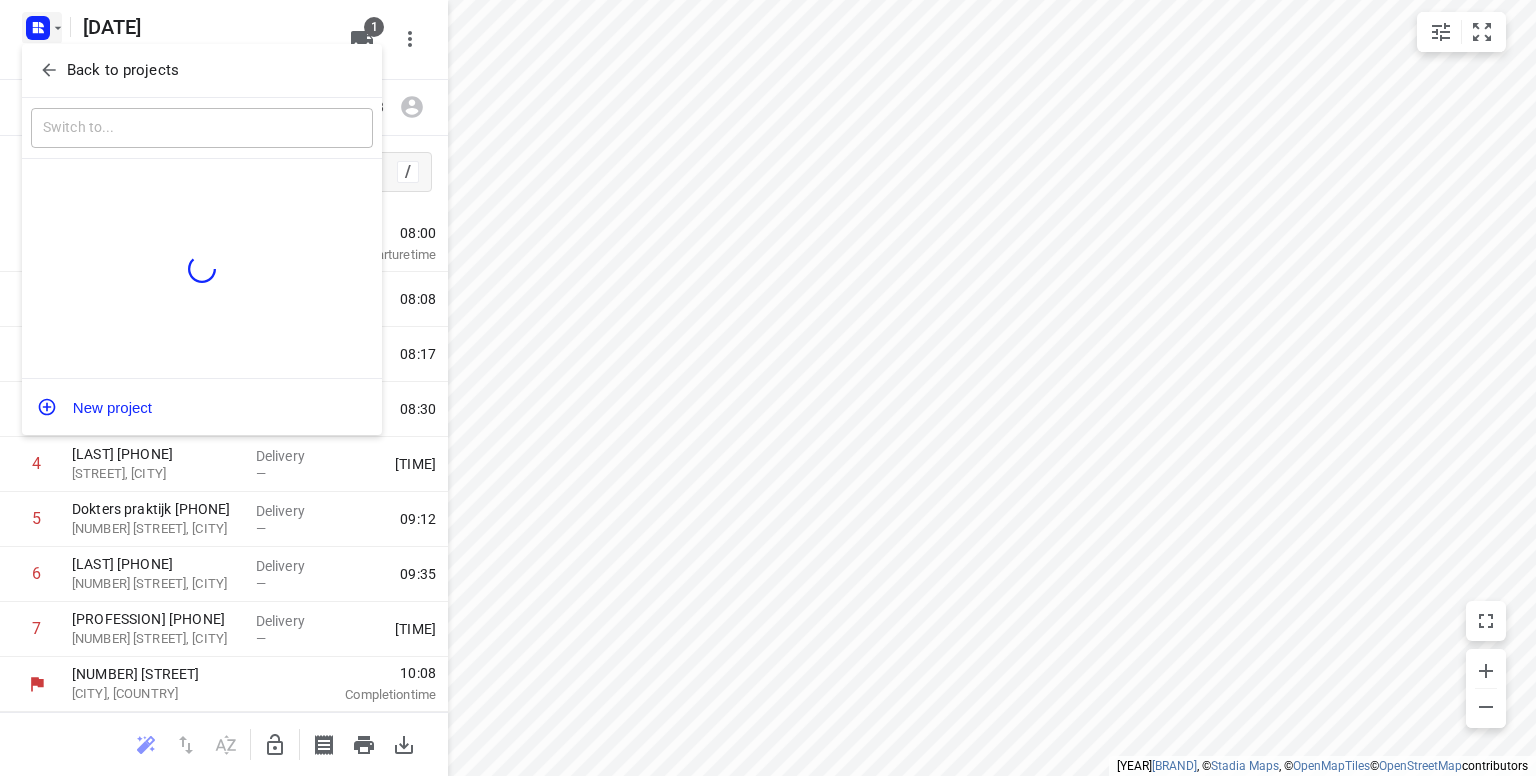 click 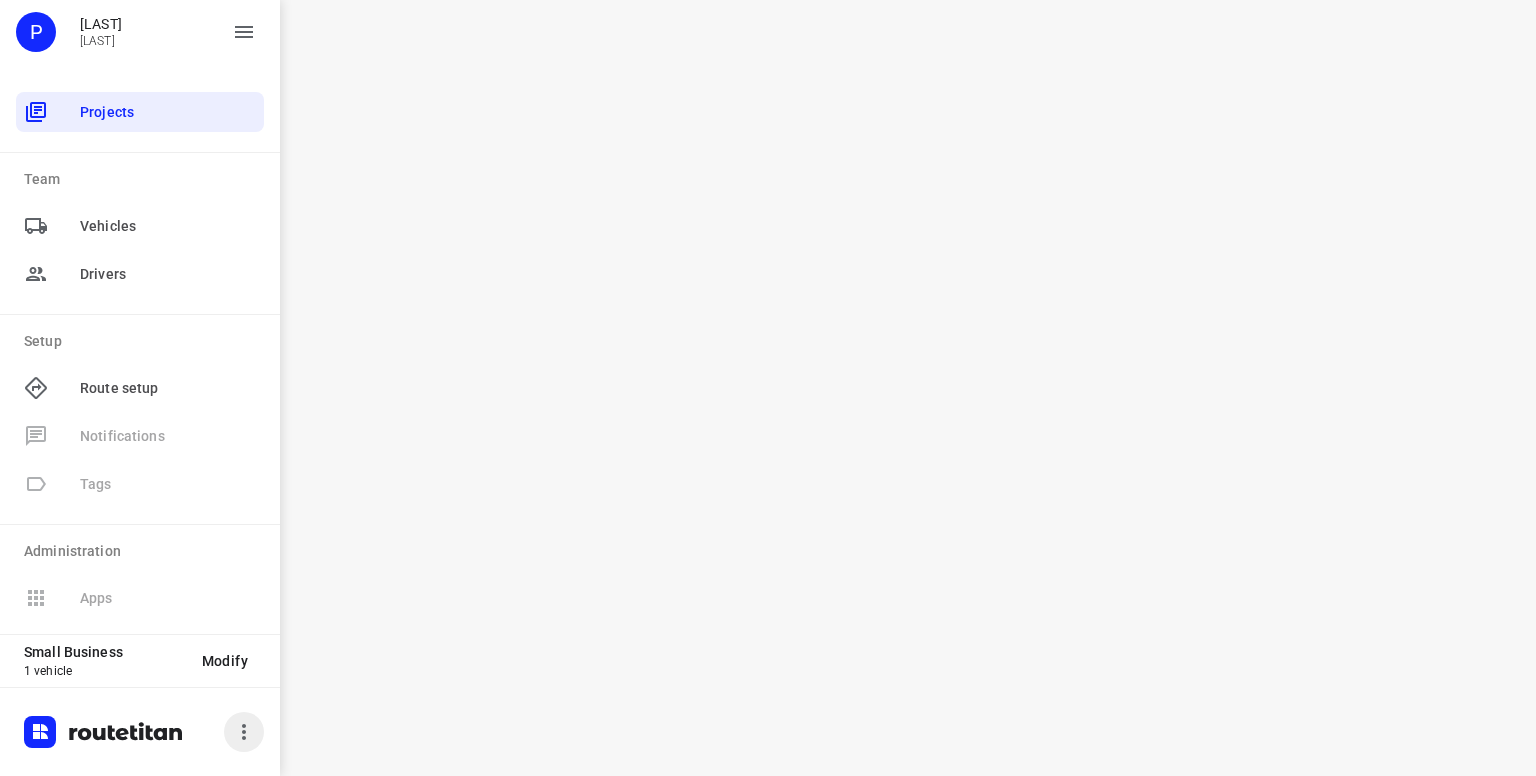click 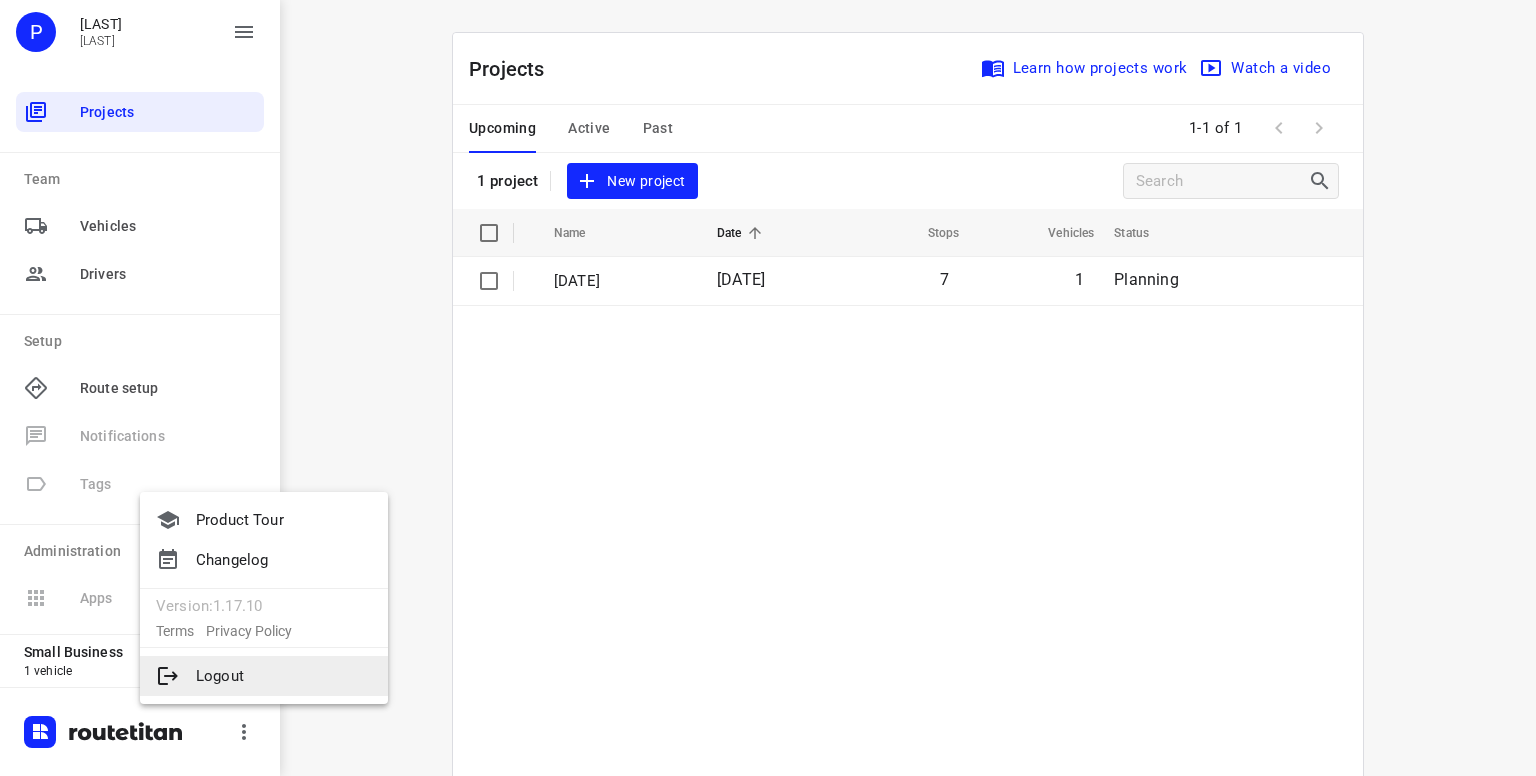 click on "Logout" at bounding box center (264, 676) 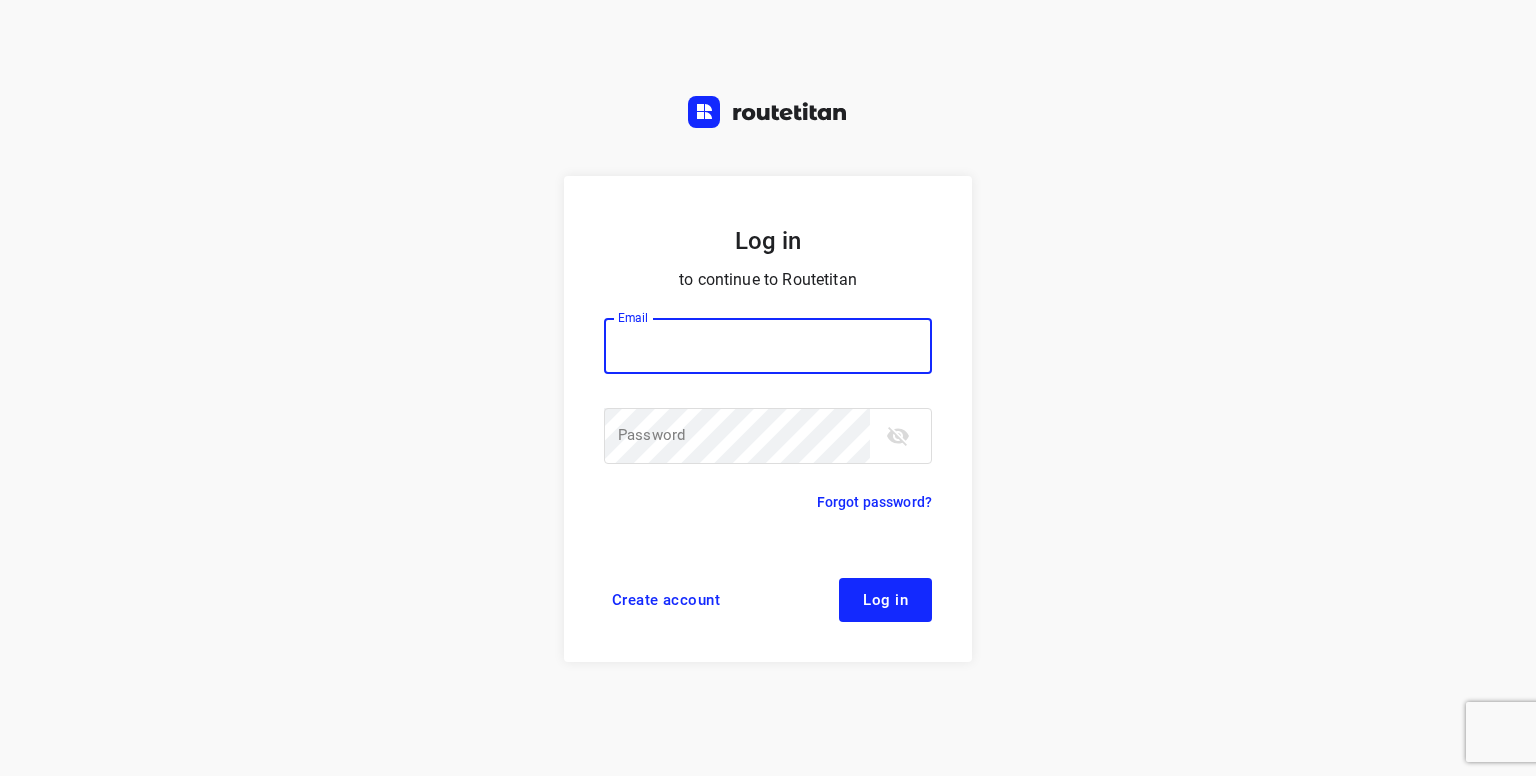 scroll, scrollTop: 0, scrollLeft: 0, axis: both 